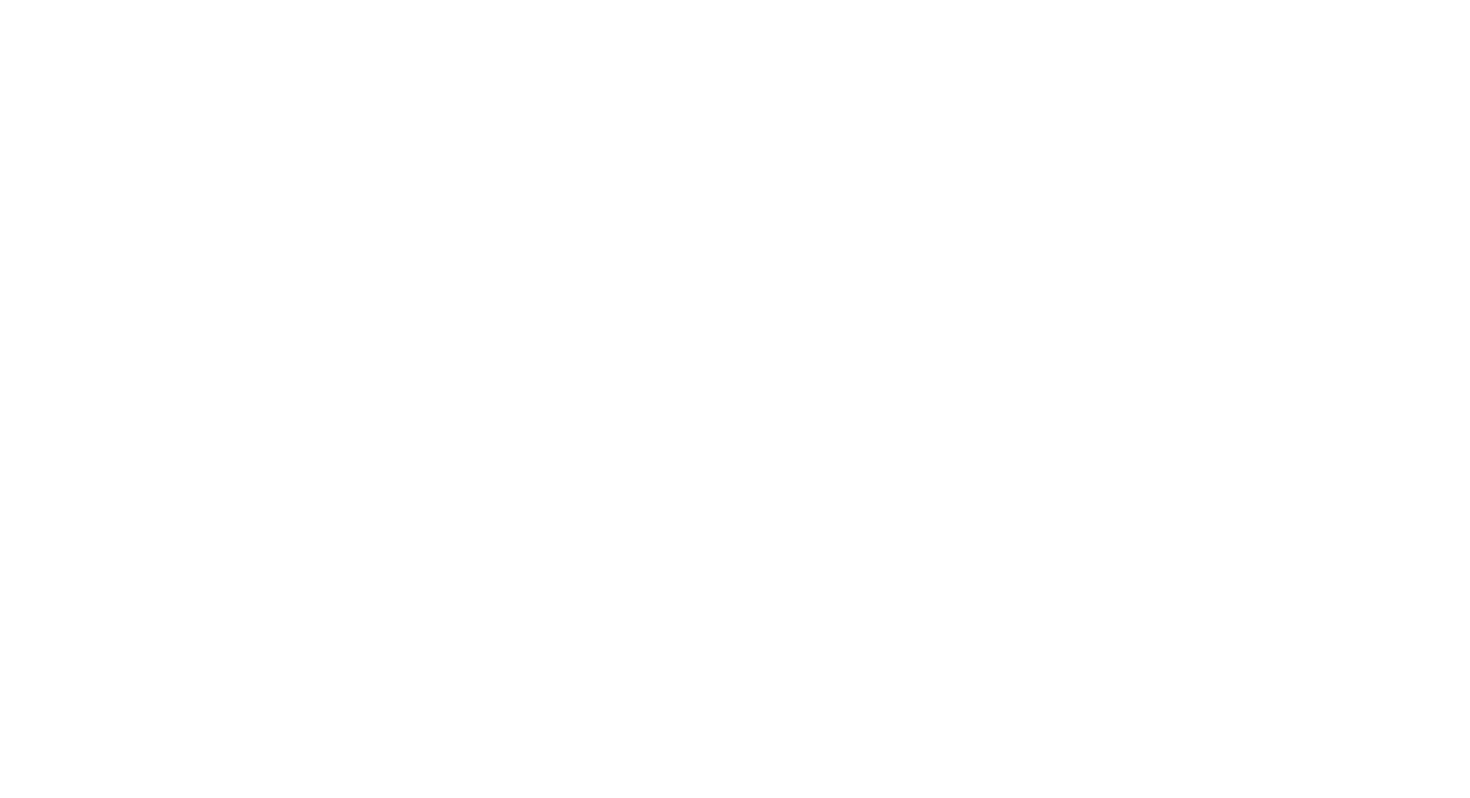 scroll, scrollTop: 0, scrollLeft: 0, axis: both 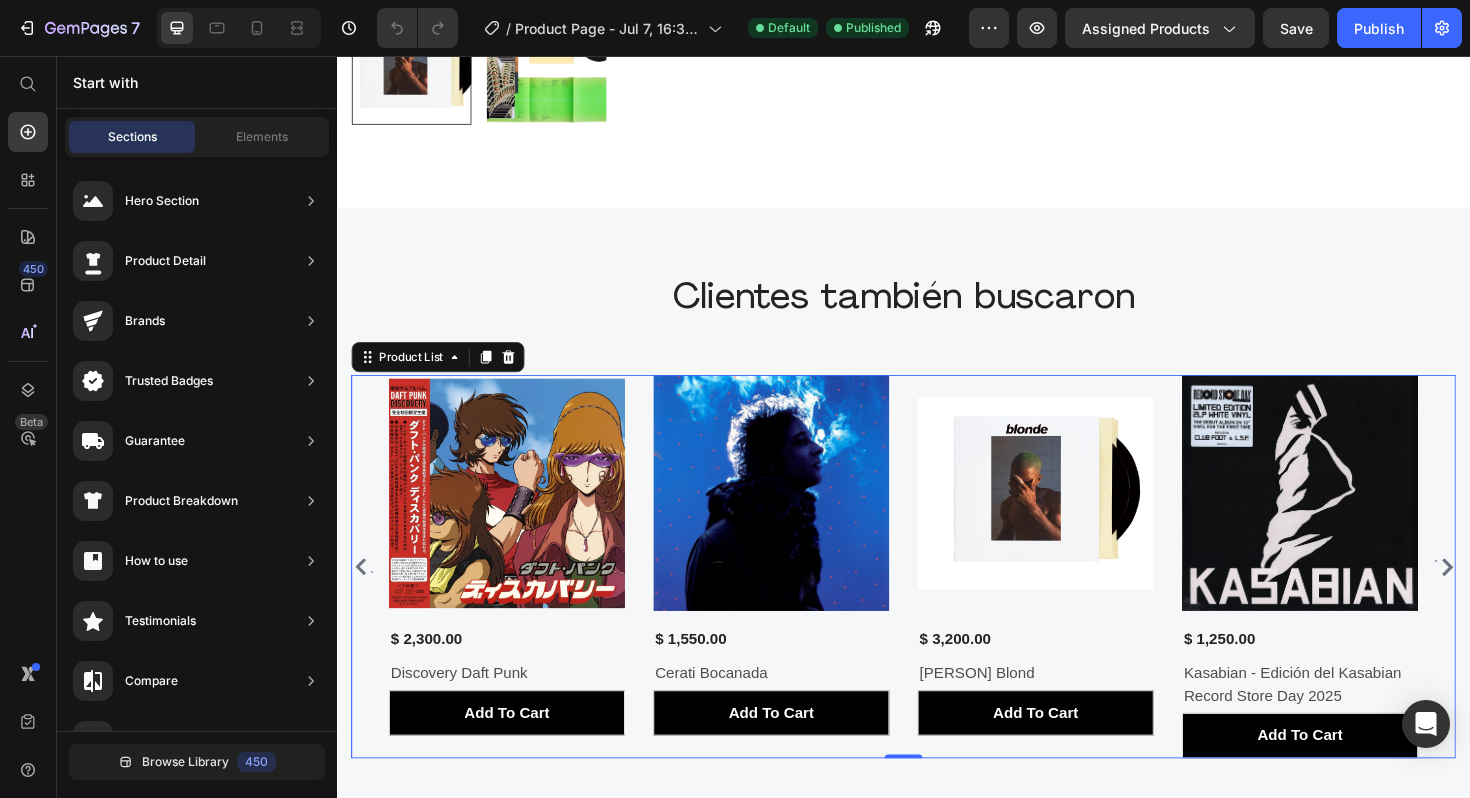 click 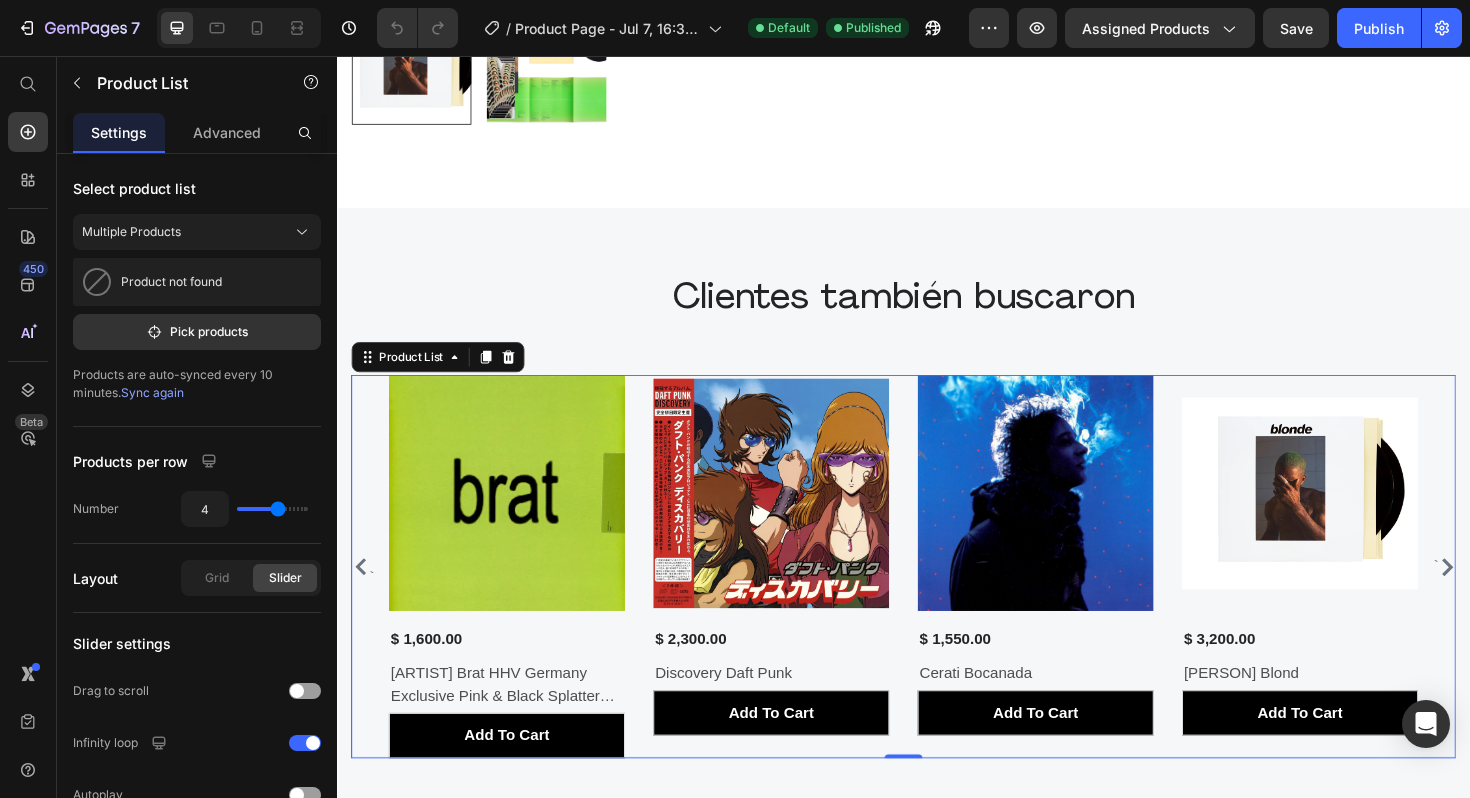 click 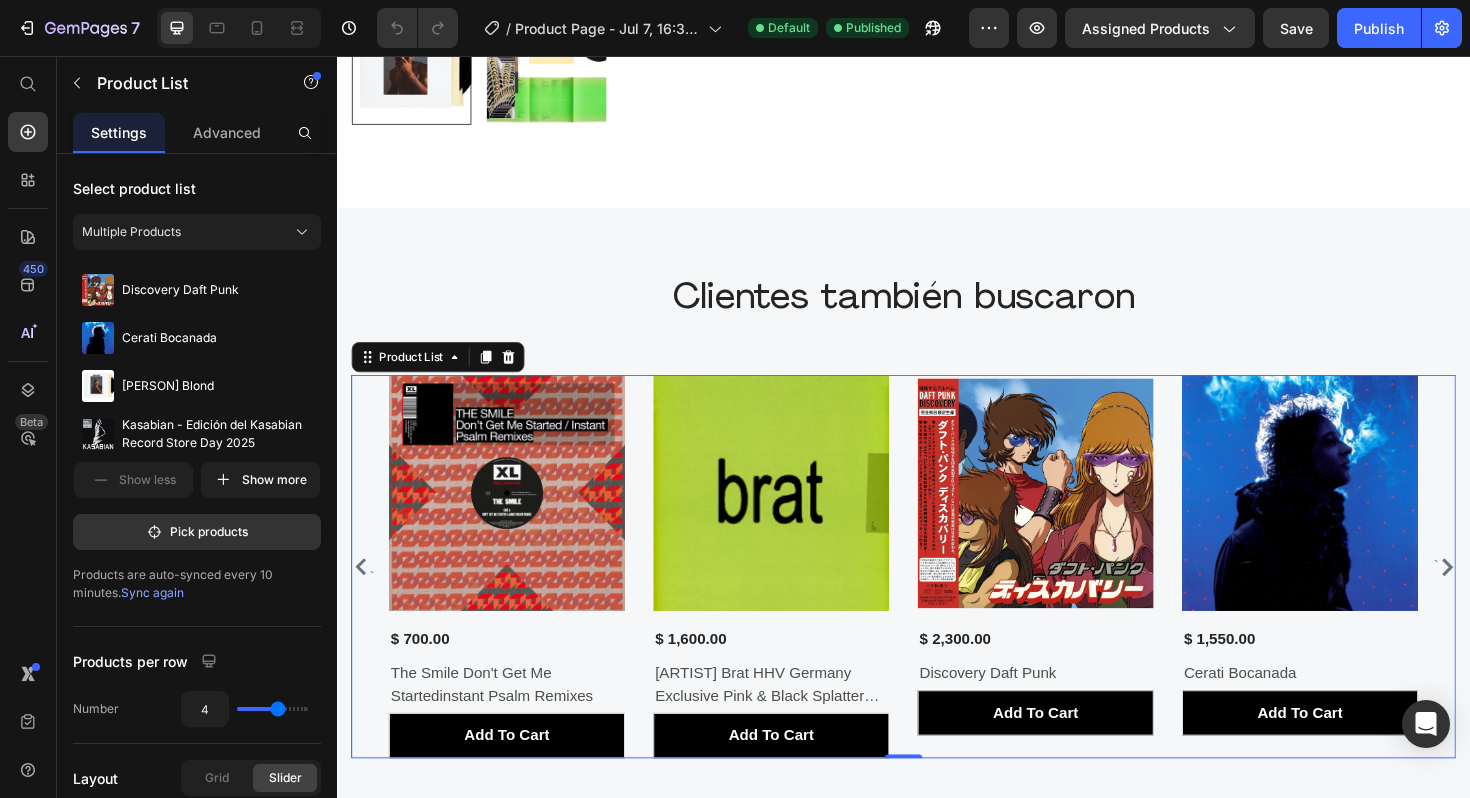 click 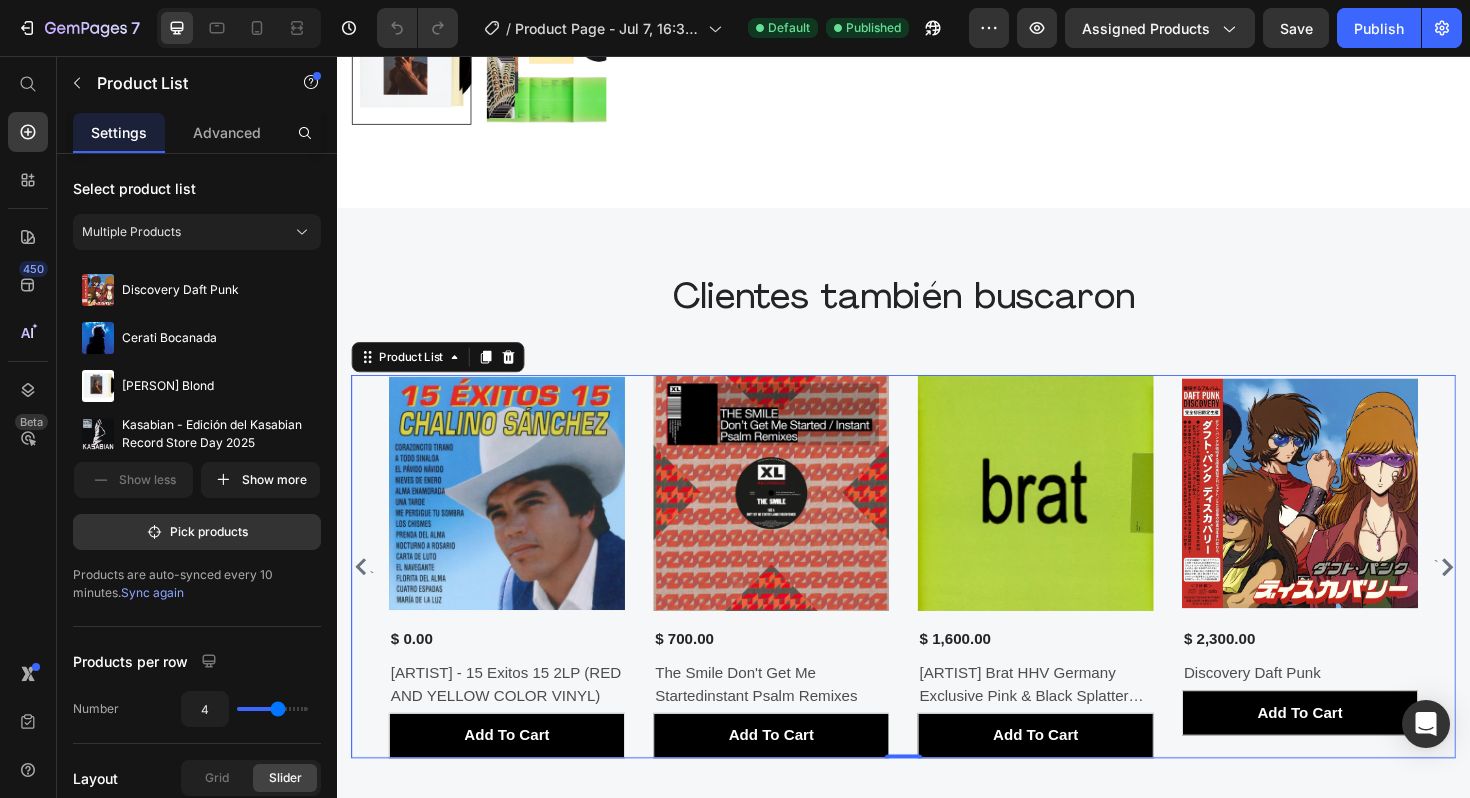 click 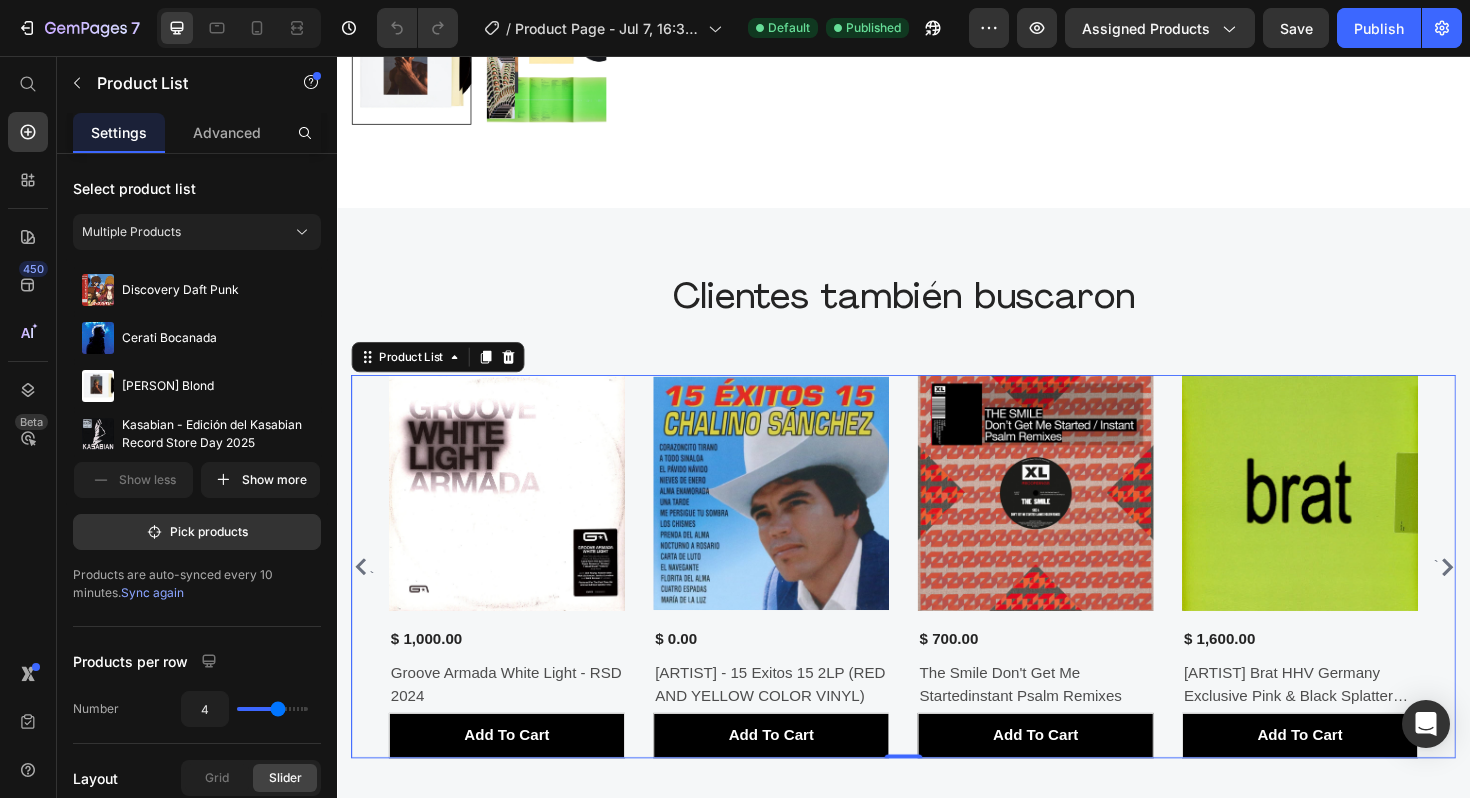 click 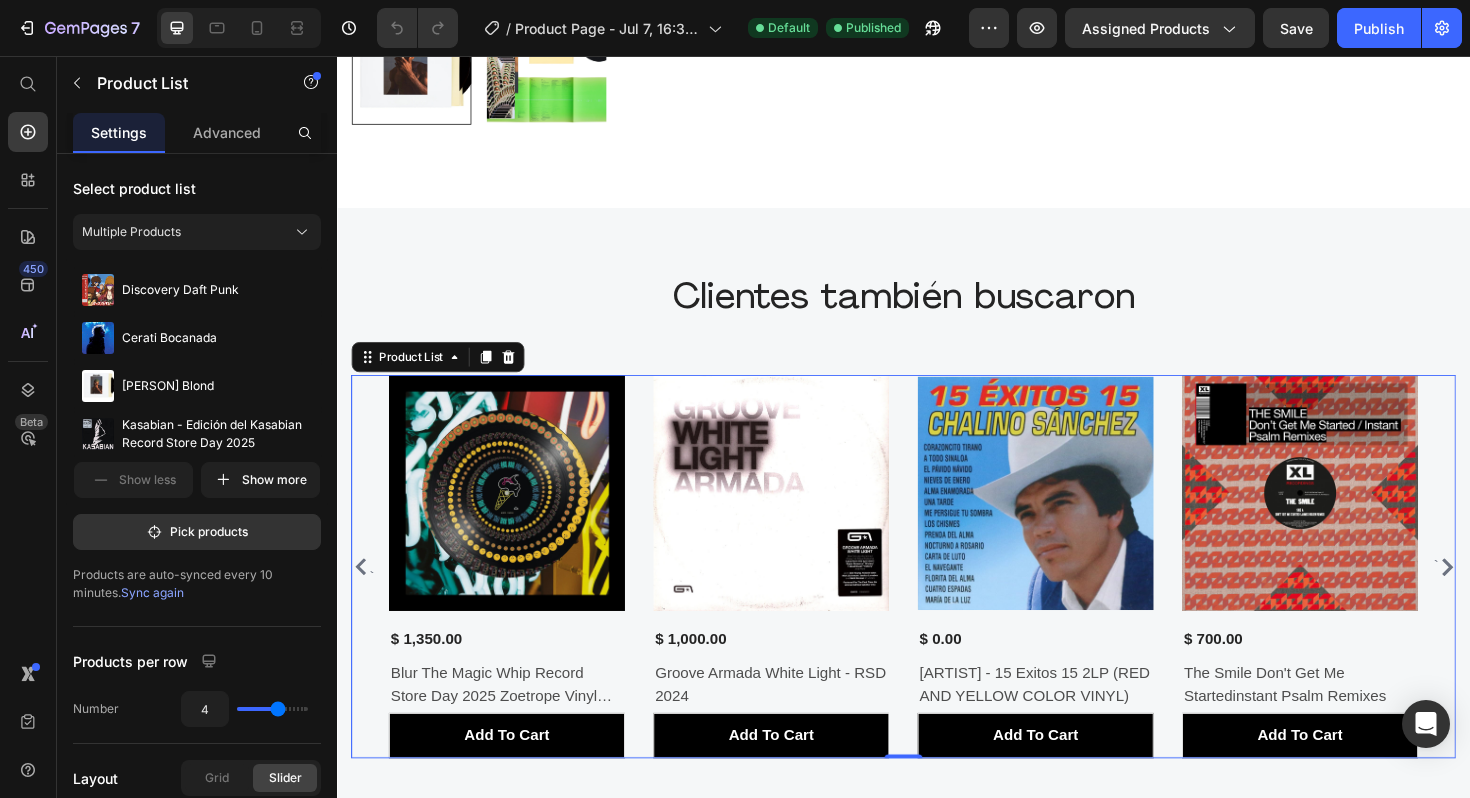 click 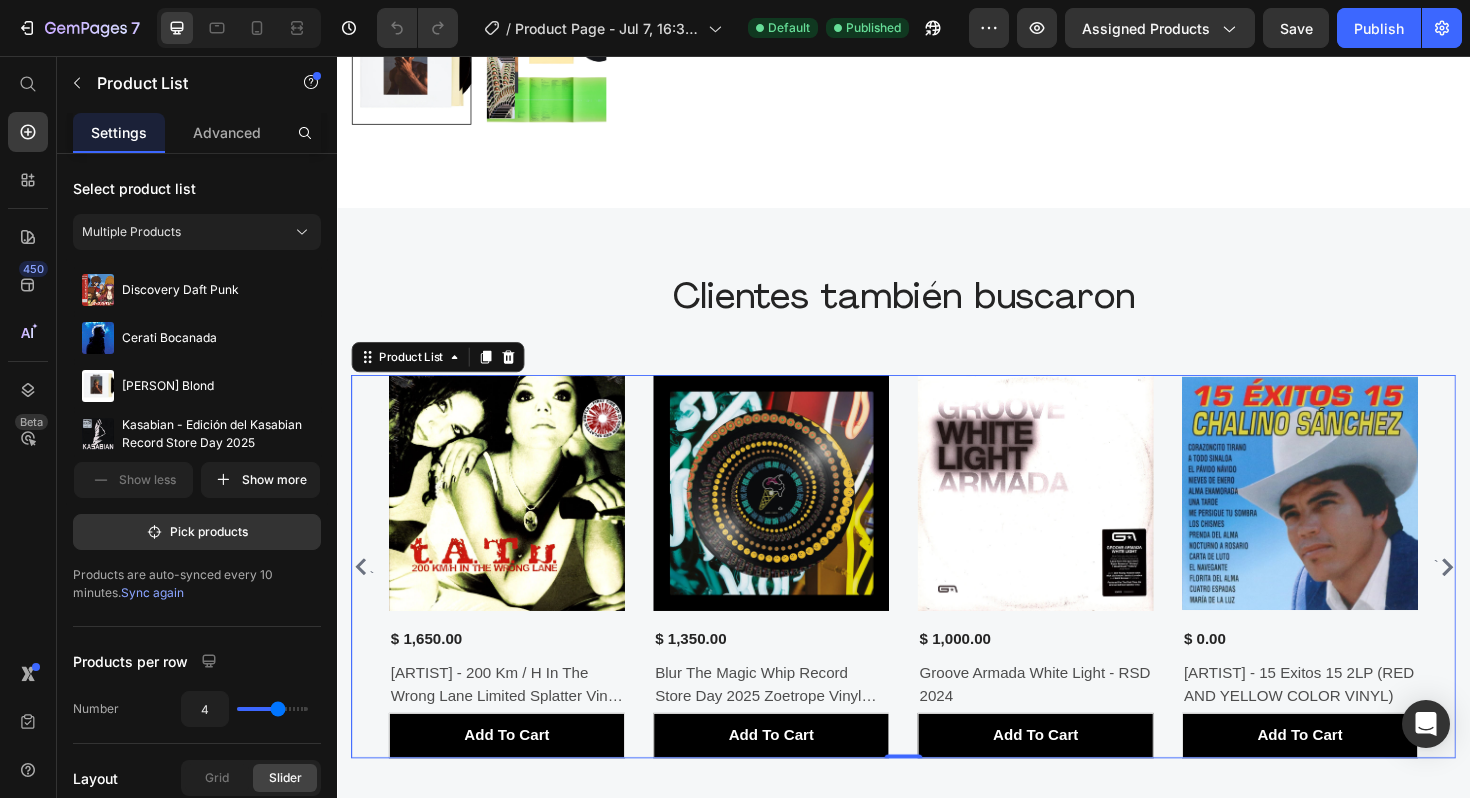 click 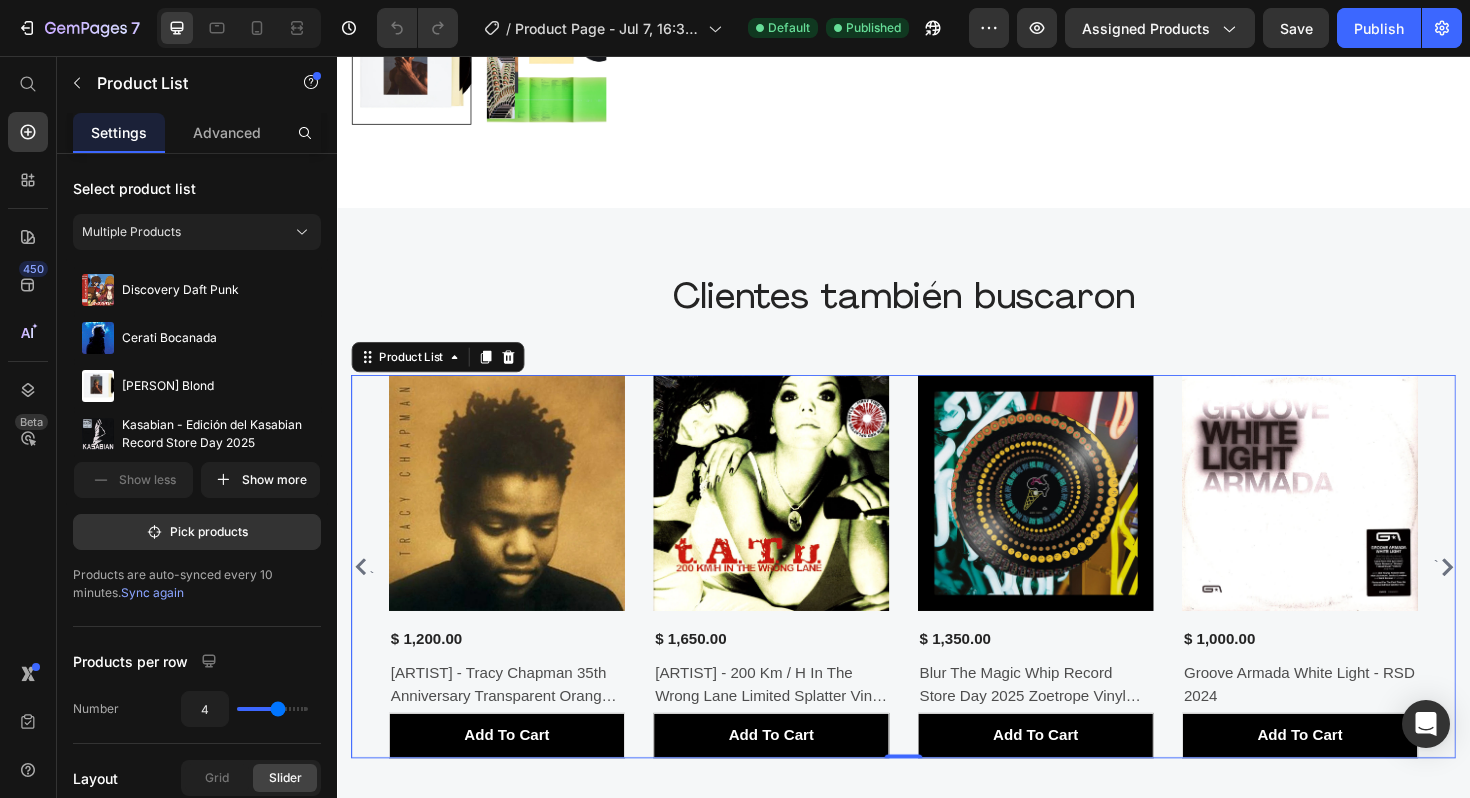 click 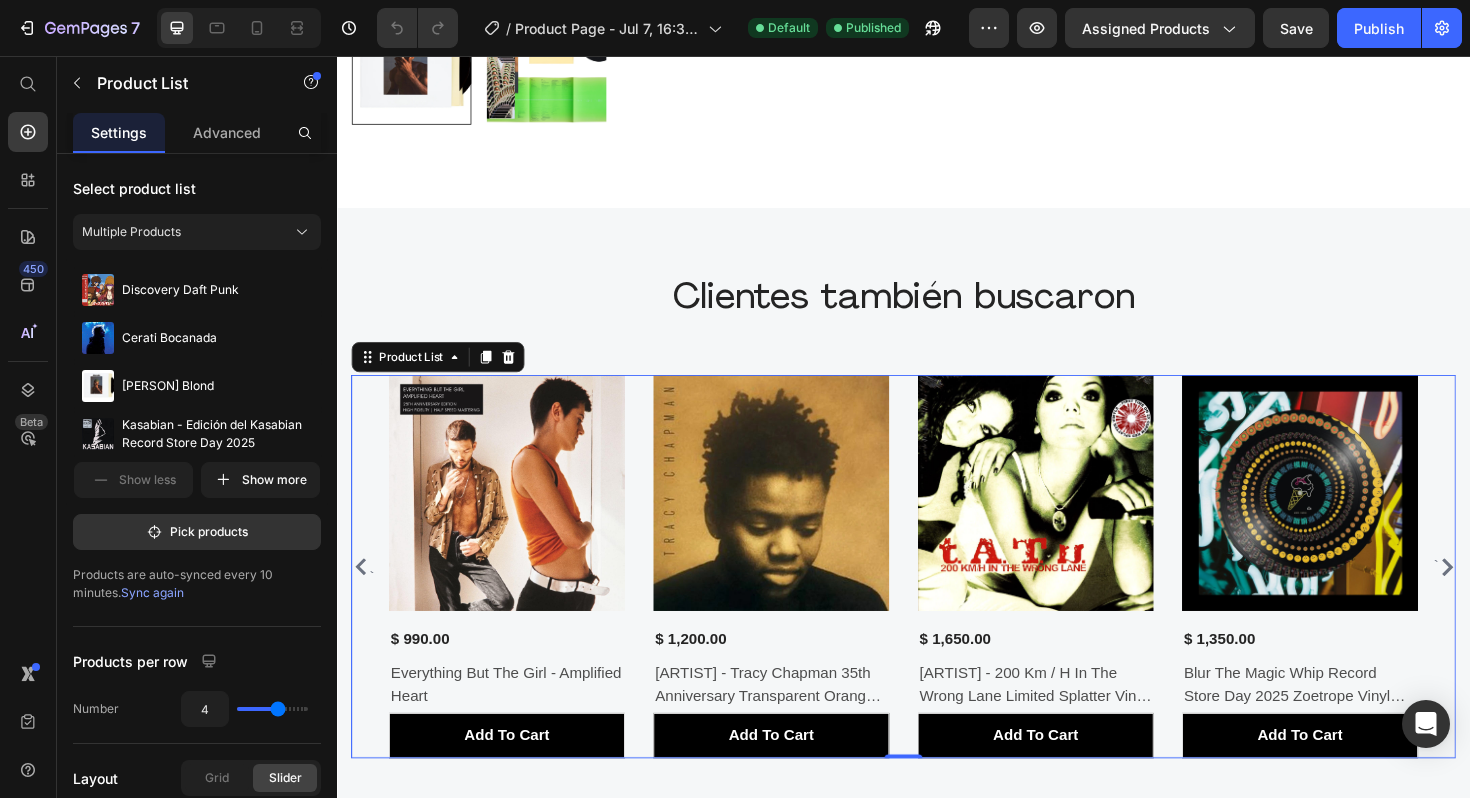 click 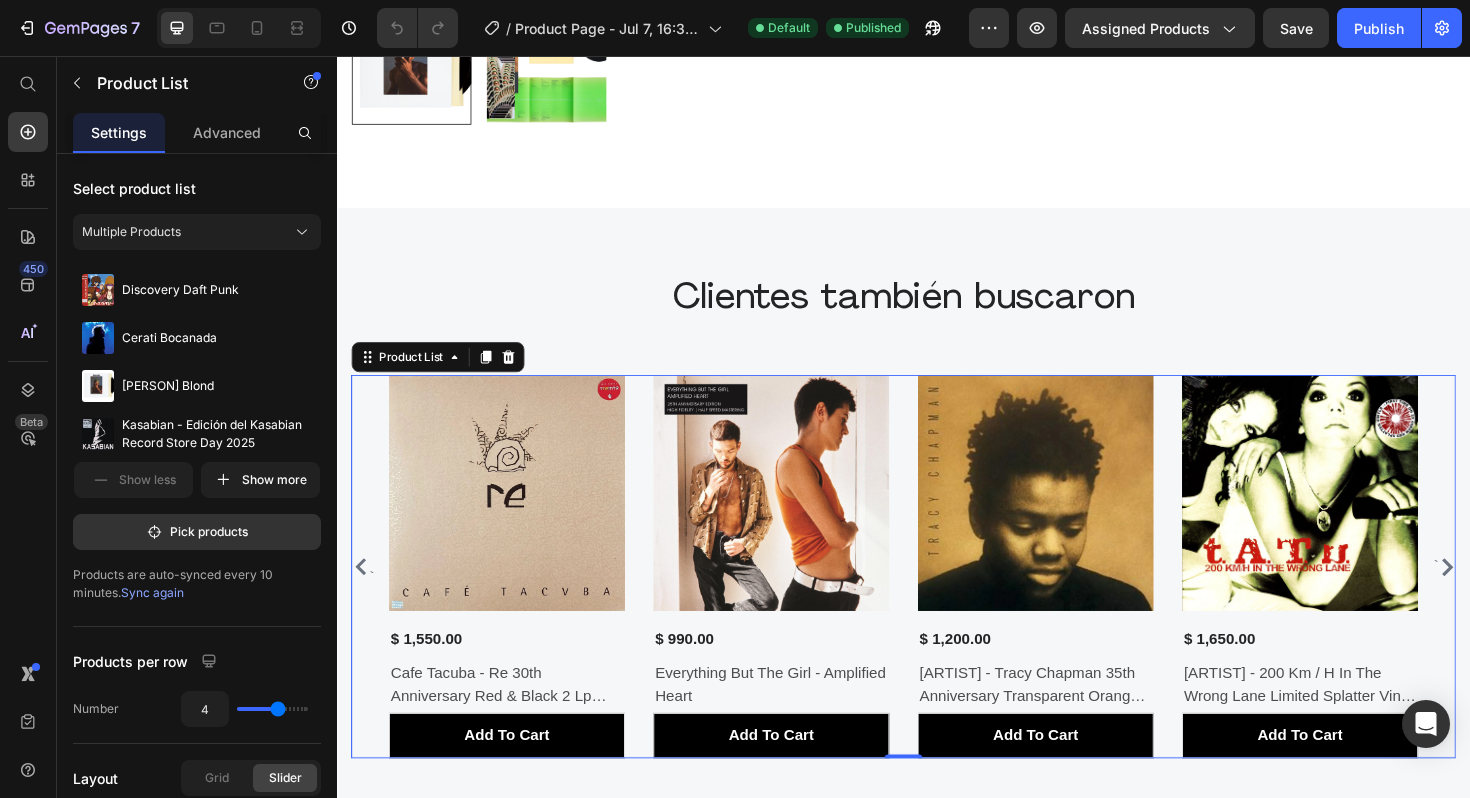 click 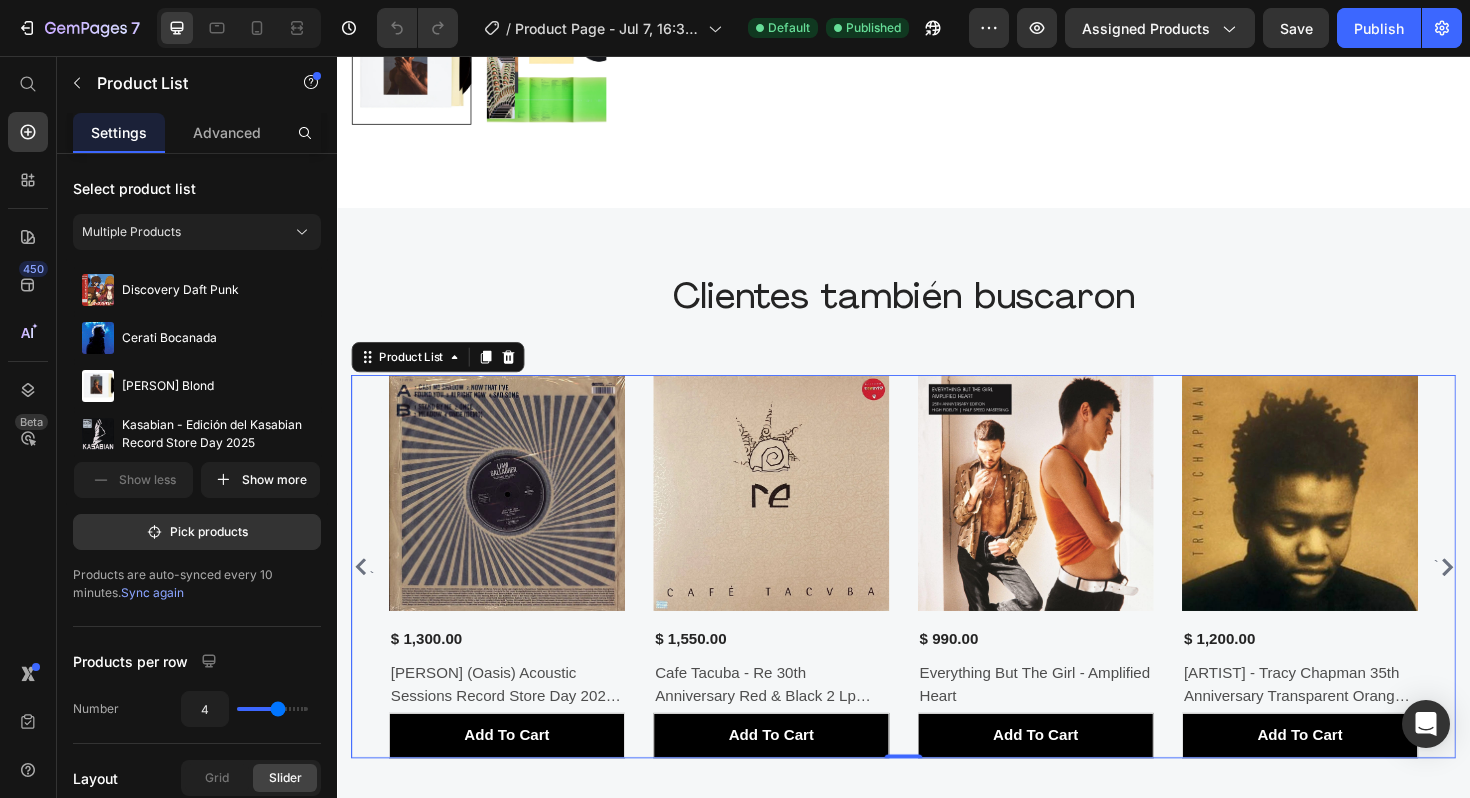 click 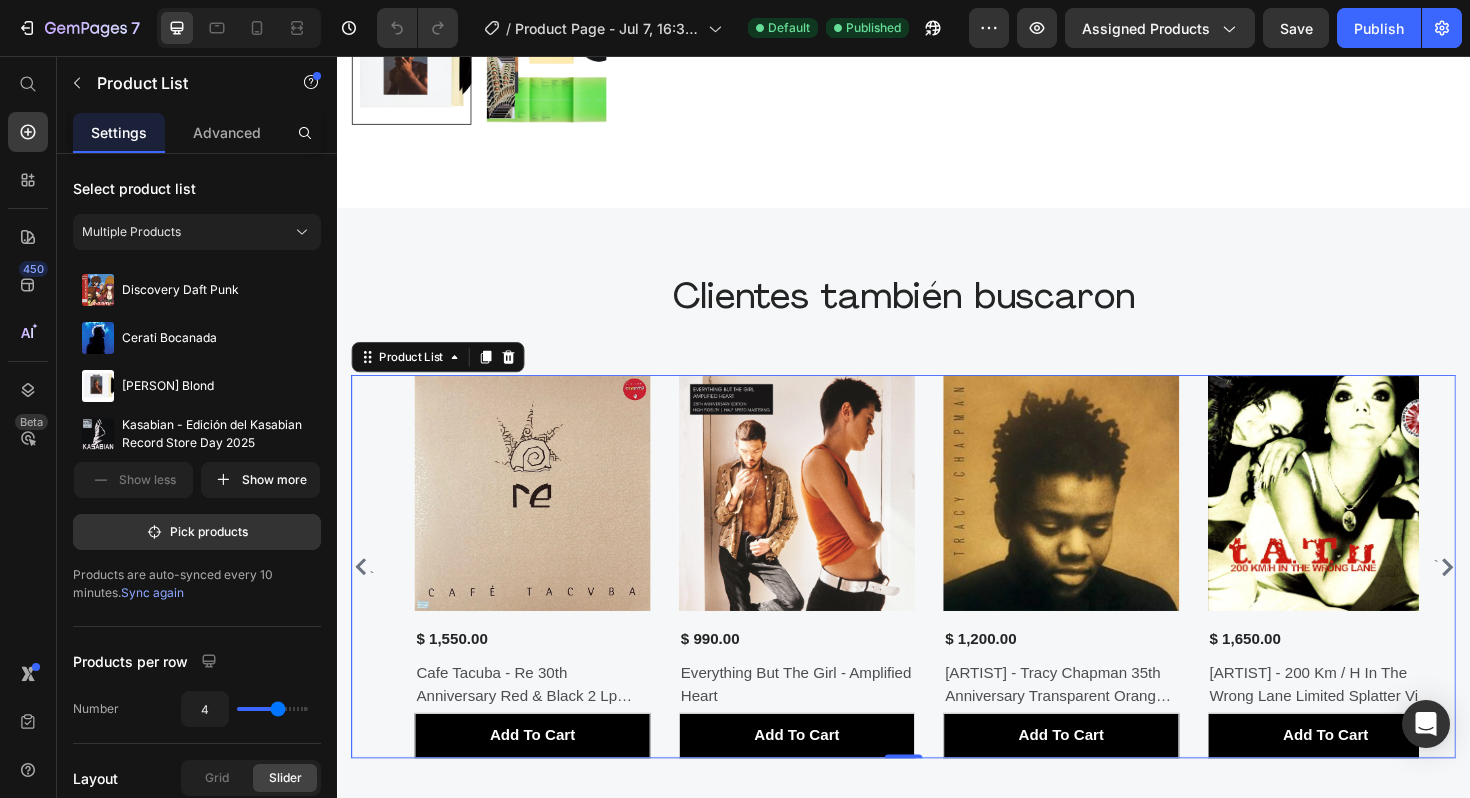 click 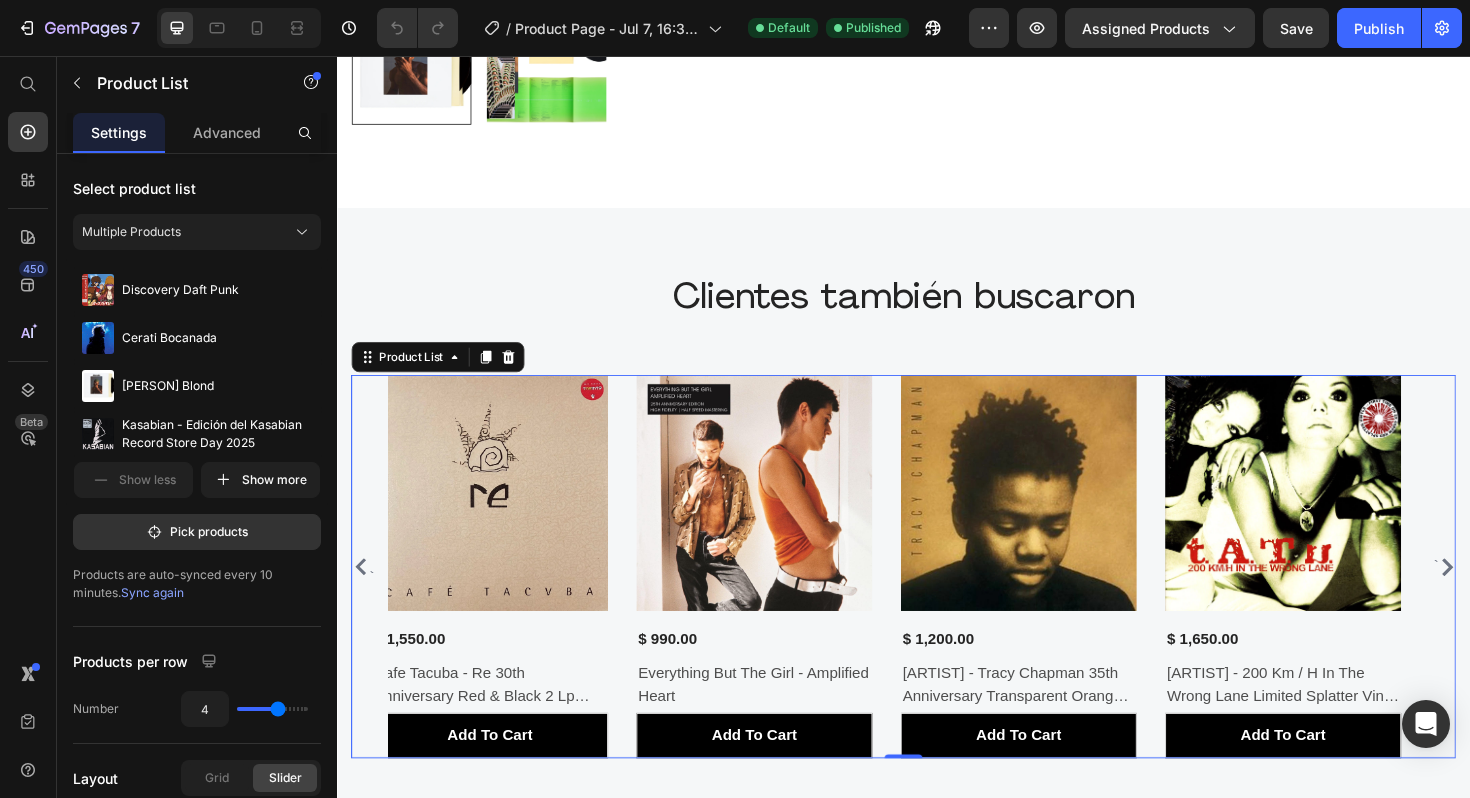 click 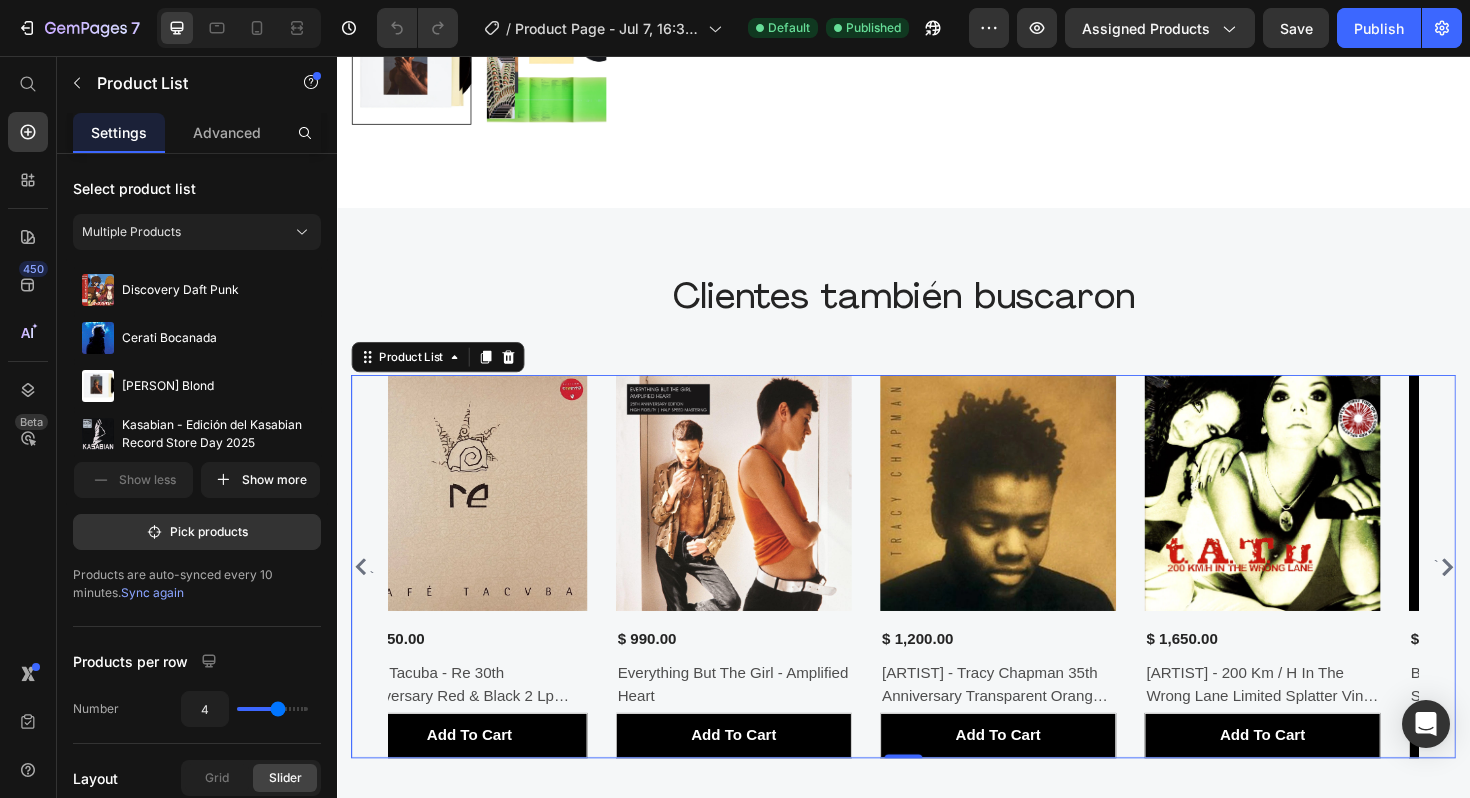 click 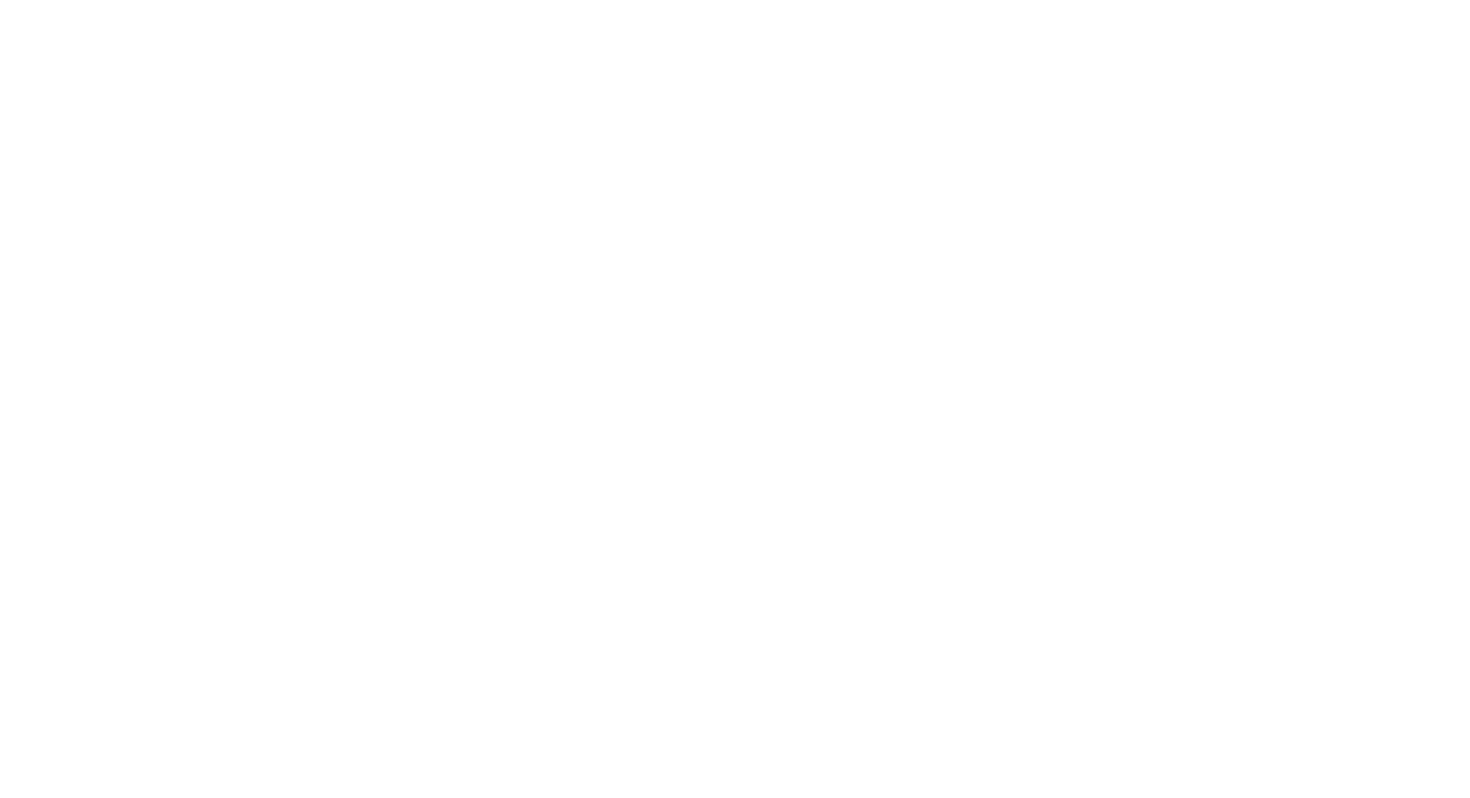 scroll, scrollTop: 0, scrollLeft: 0, axis: both 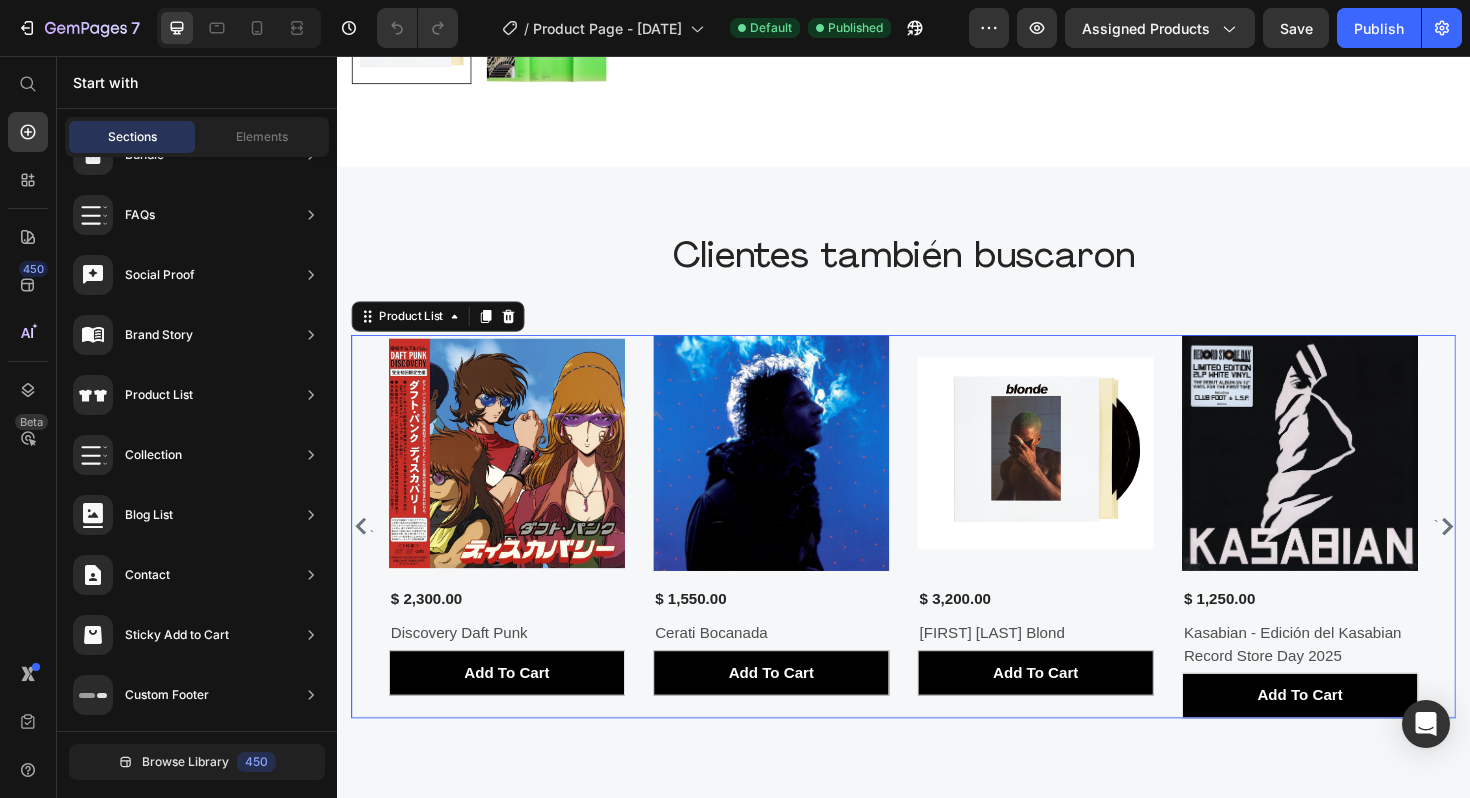 click 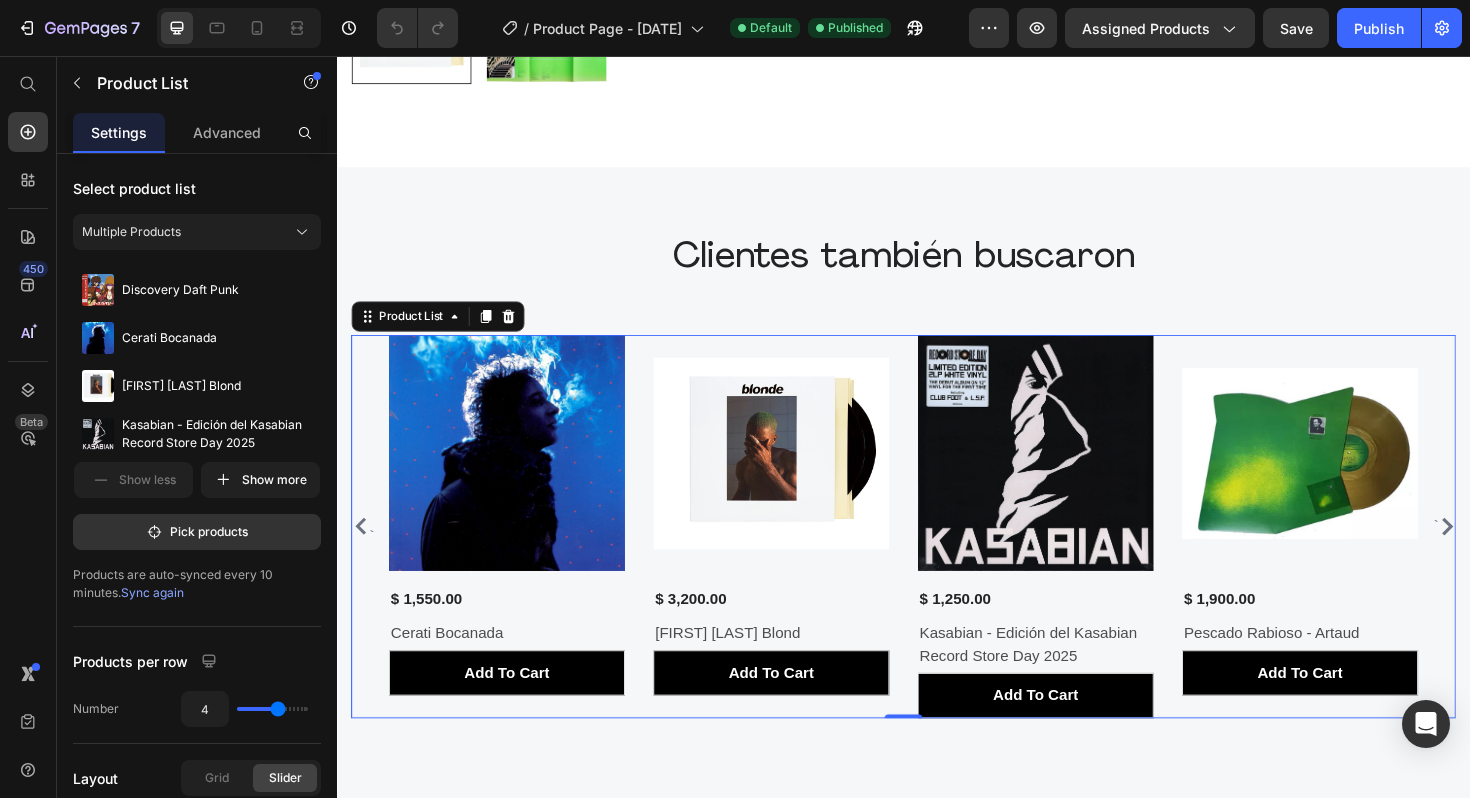 click 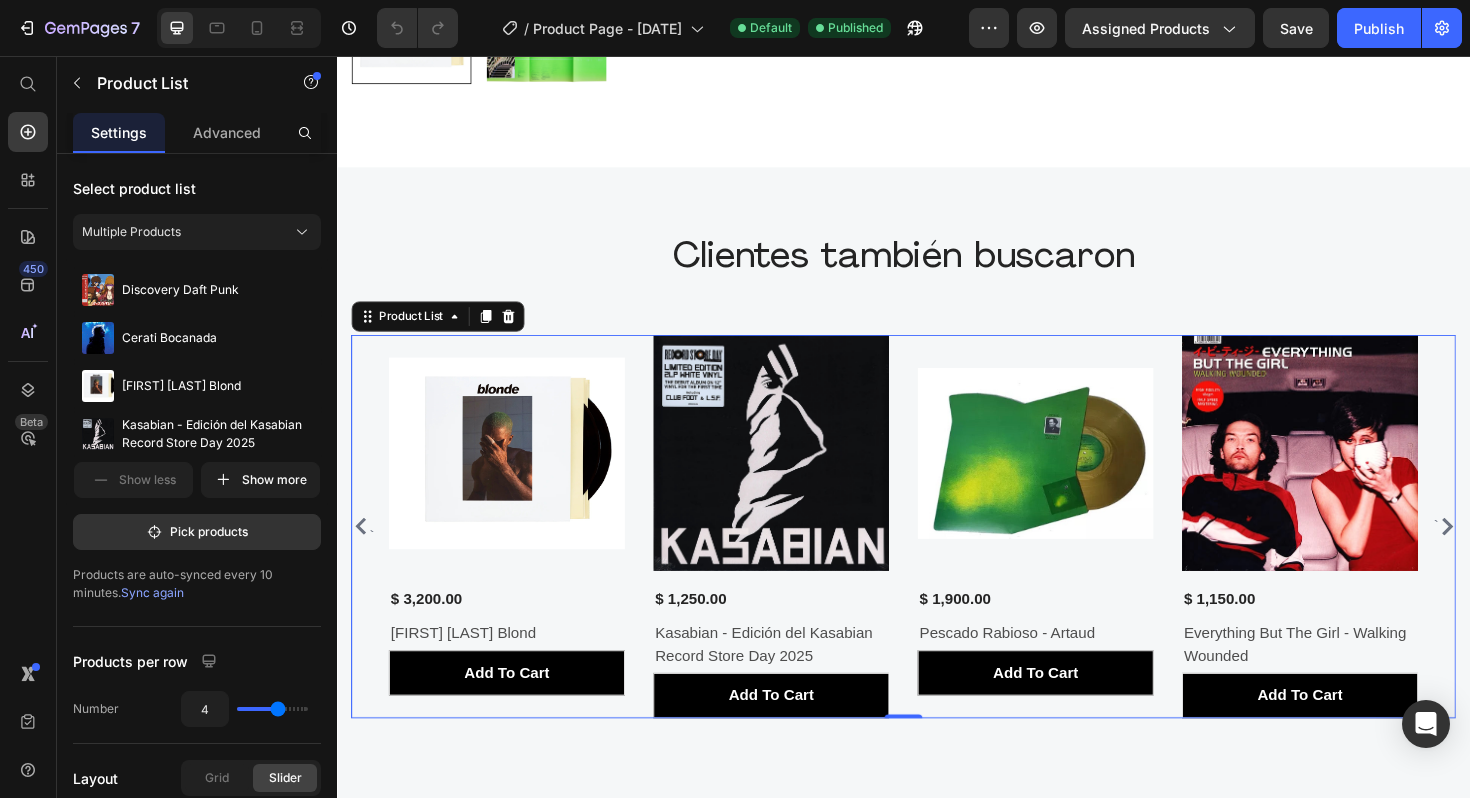 click 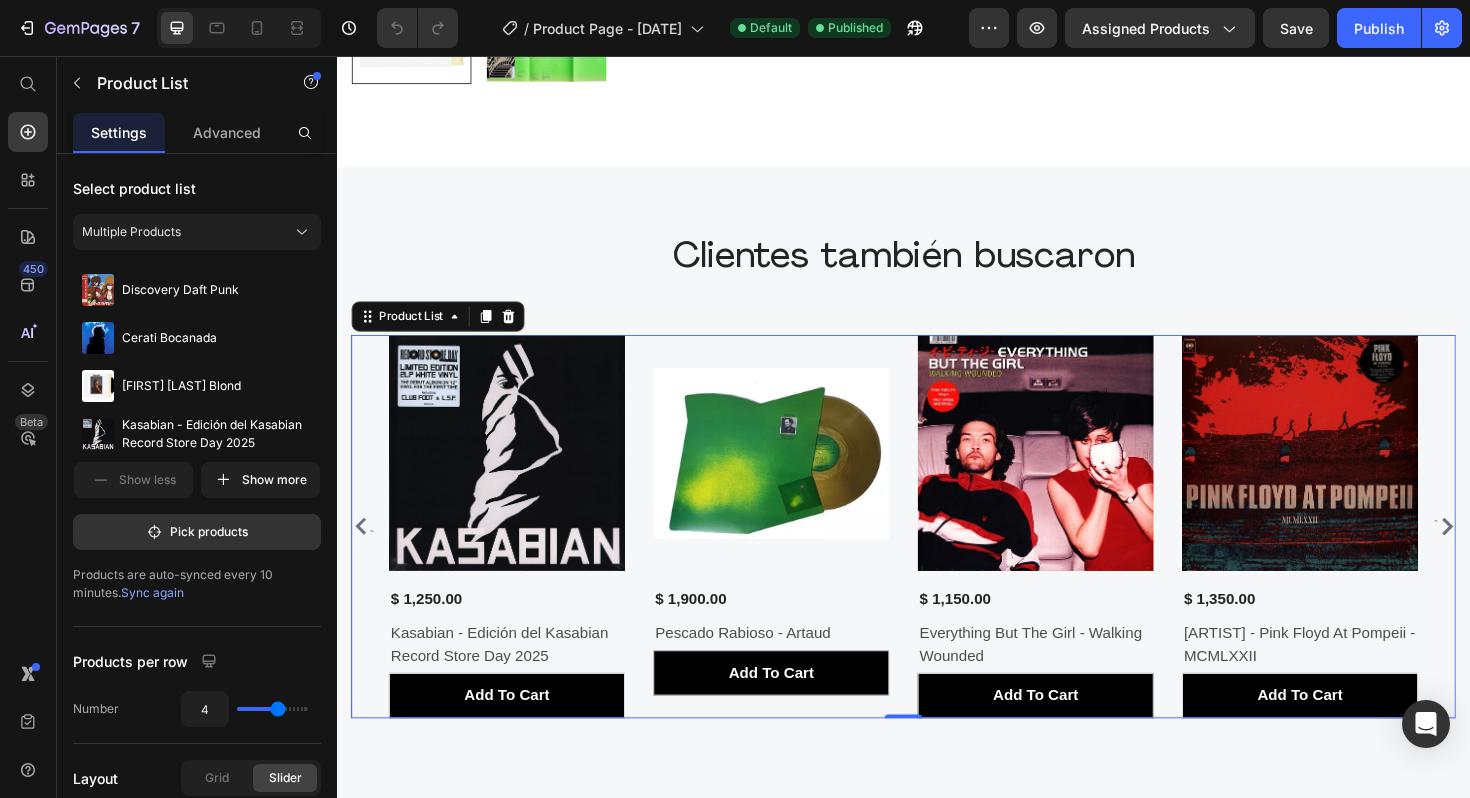 click 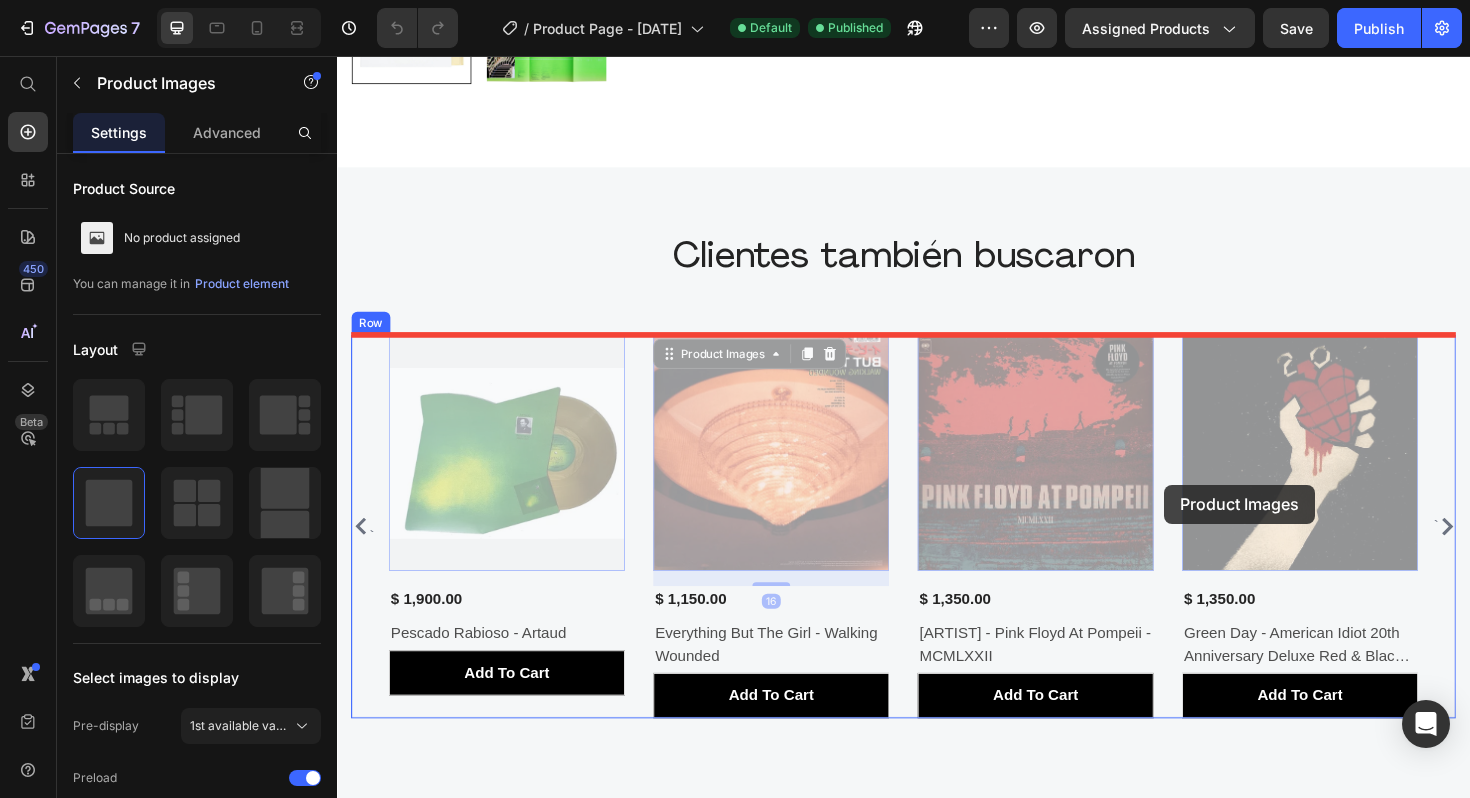 drag, startPoint x: 896, startPoint y: 535, endPoint x: 1212, endPoint y: 510, distance: 316.9874 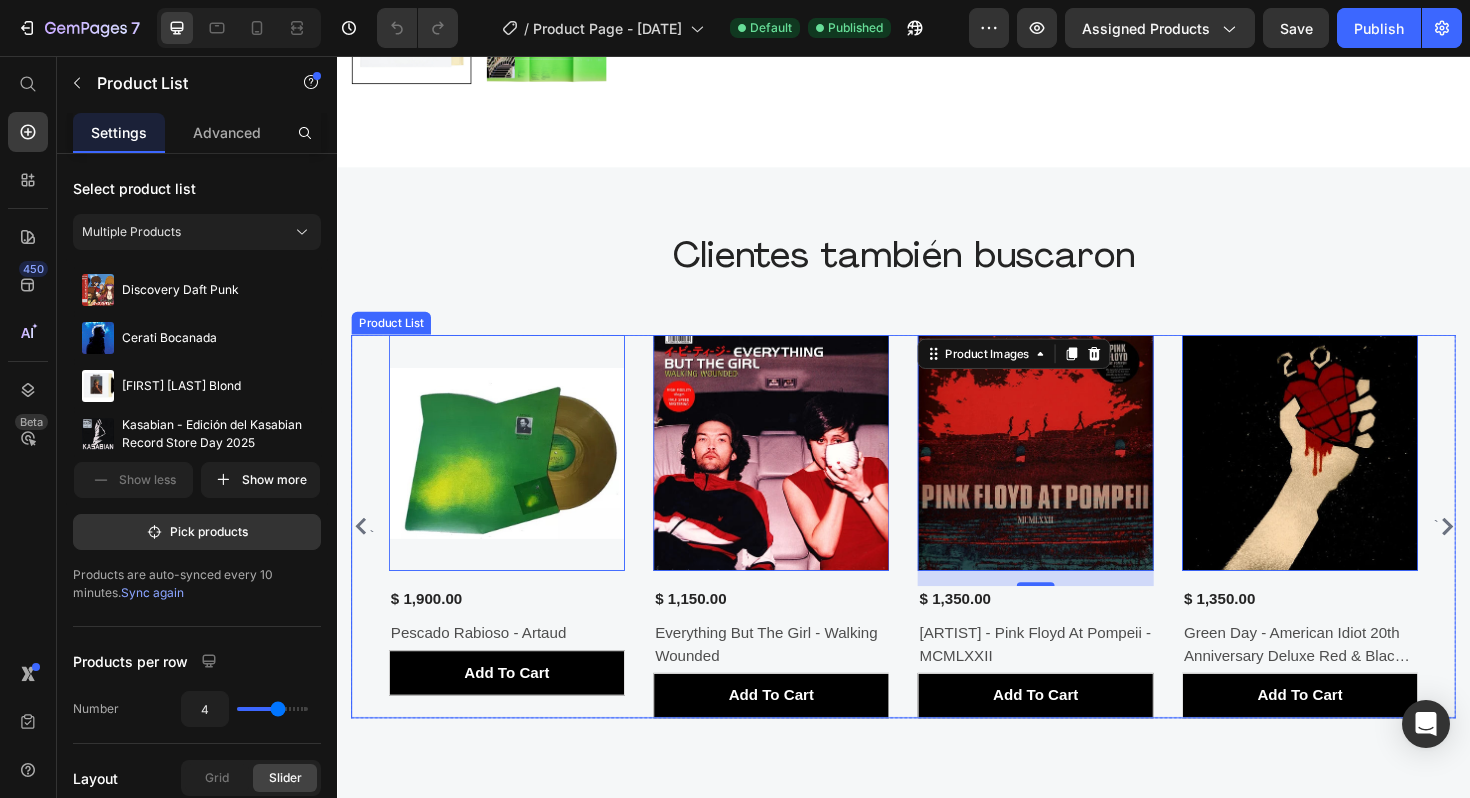 click 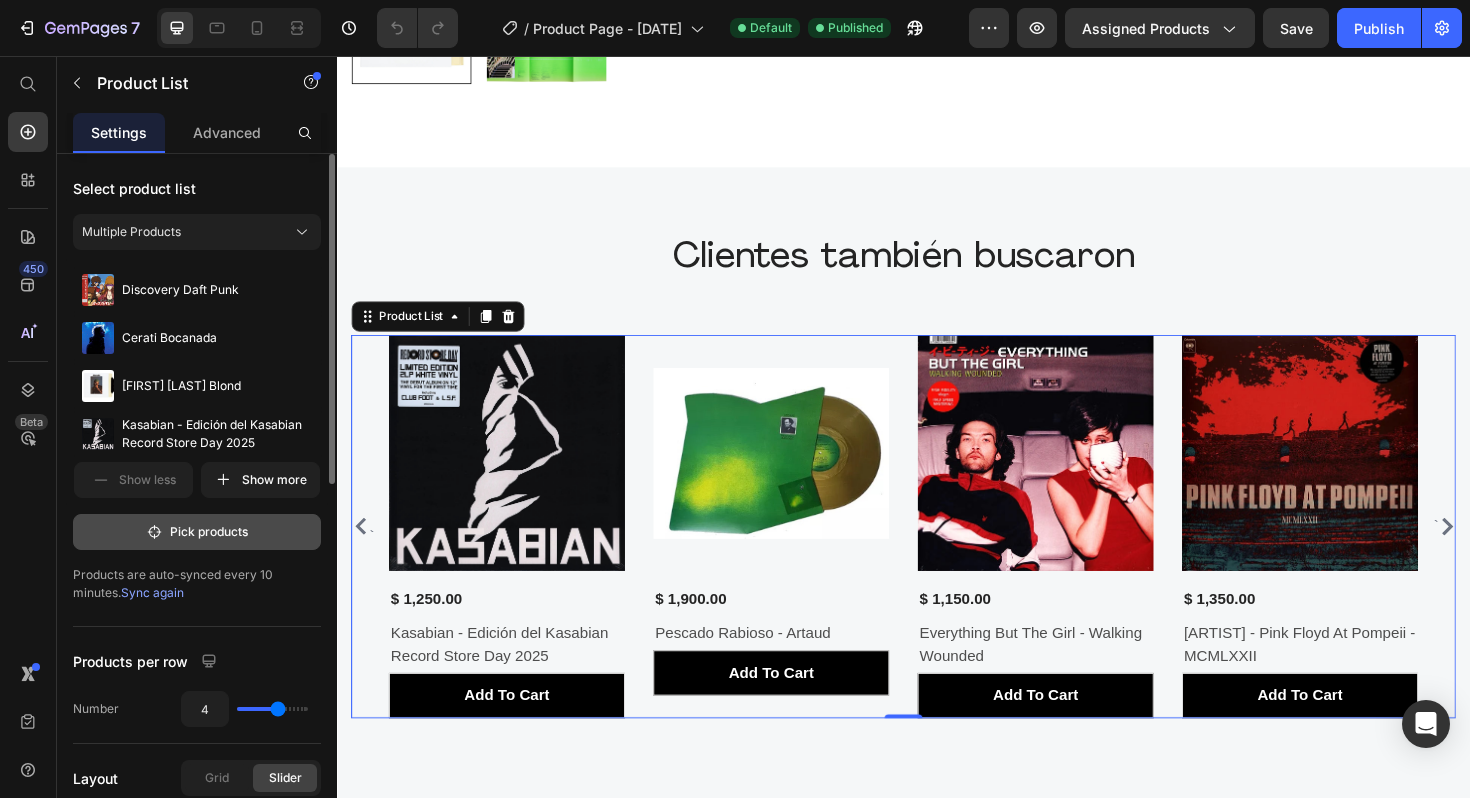 click on "Pick products" at bounding box center [197, 532] 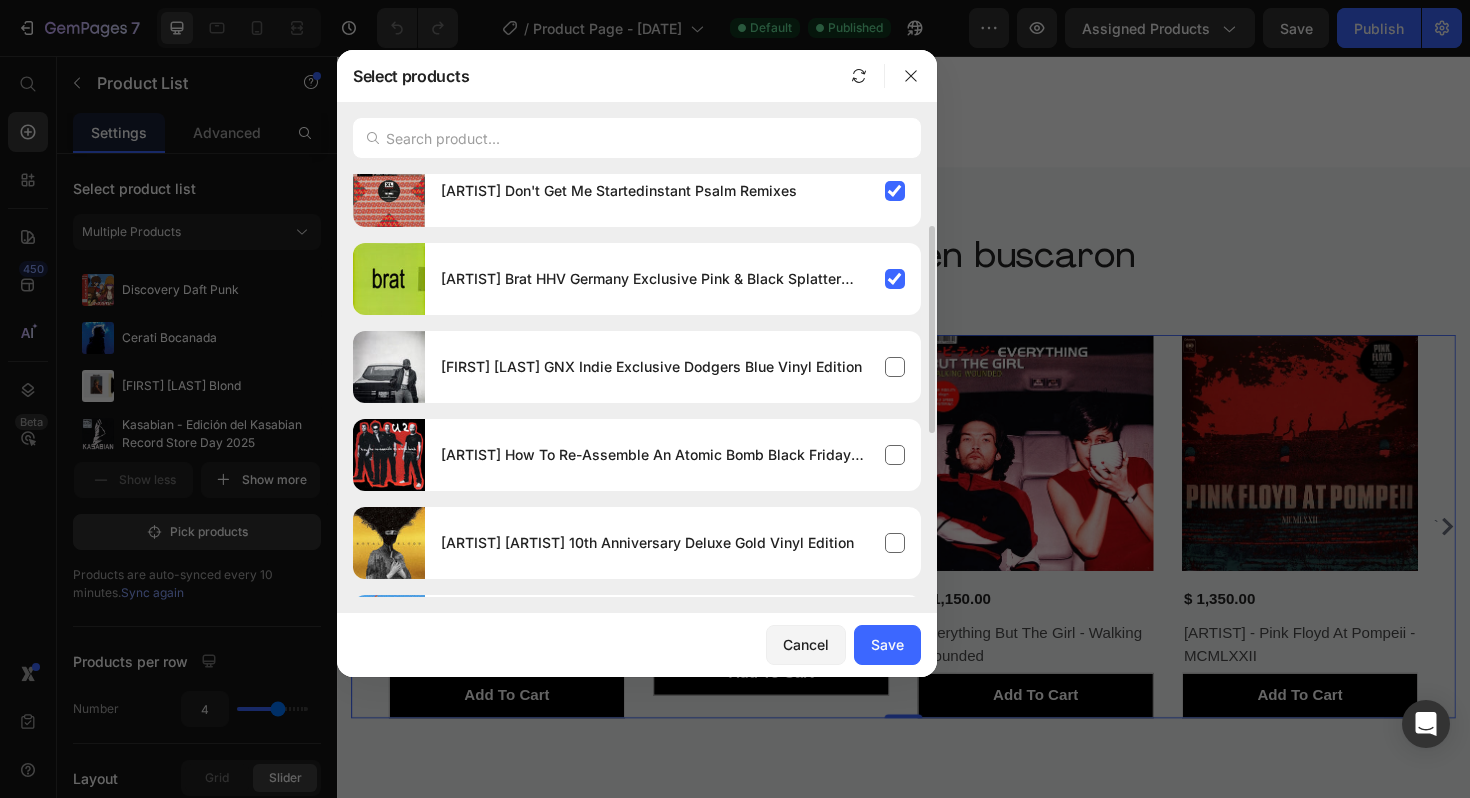 scroll, scrollTop: 0, scrollLeft: 0, axis: both 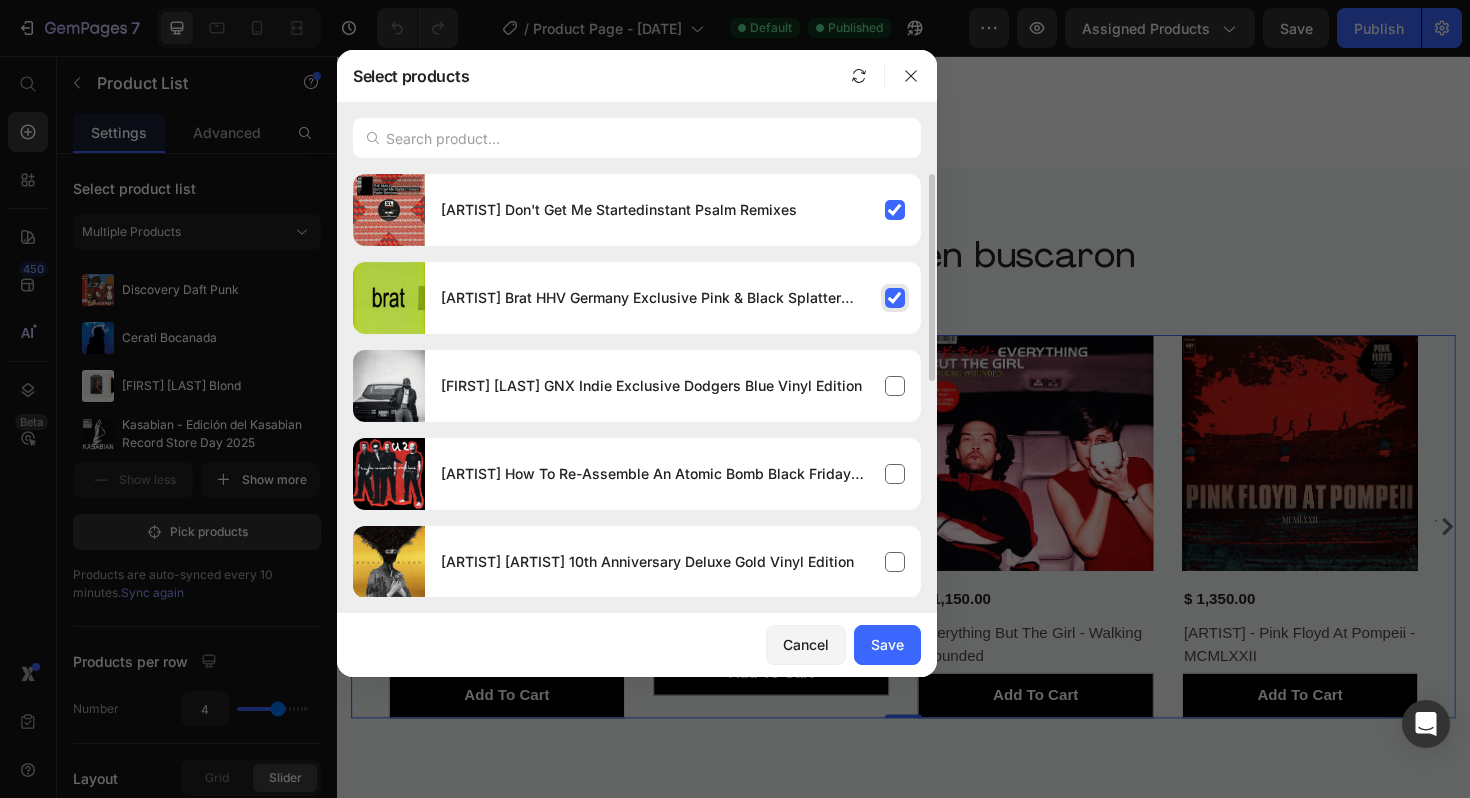 click on "[ARTIST] Brat HHV Germany Exclusive Pink & Black Splatter Vinyl Edition" at bounding box center (673, 298) 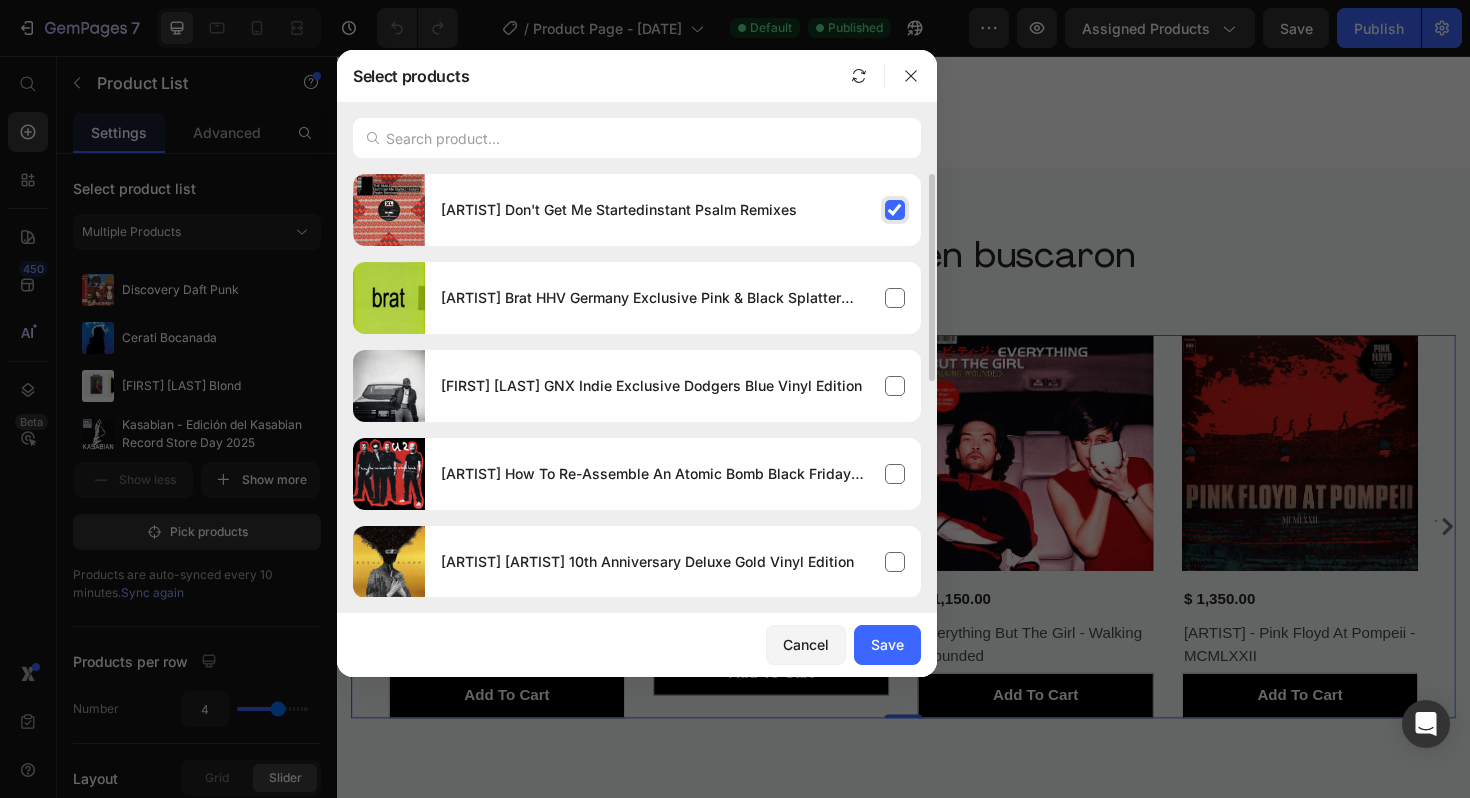 click on "[ARTIST] Don't Get Me Startedinstant Psalm Remixes" at bounding box center (673, 210) 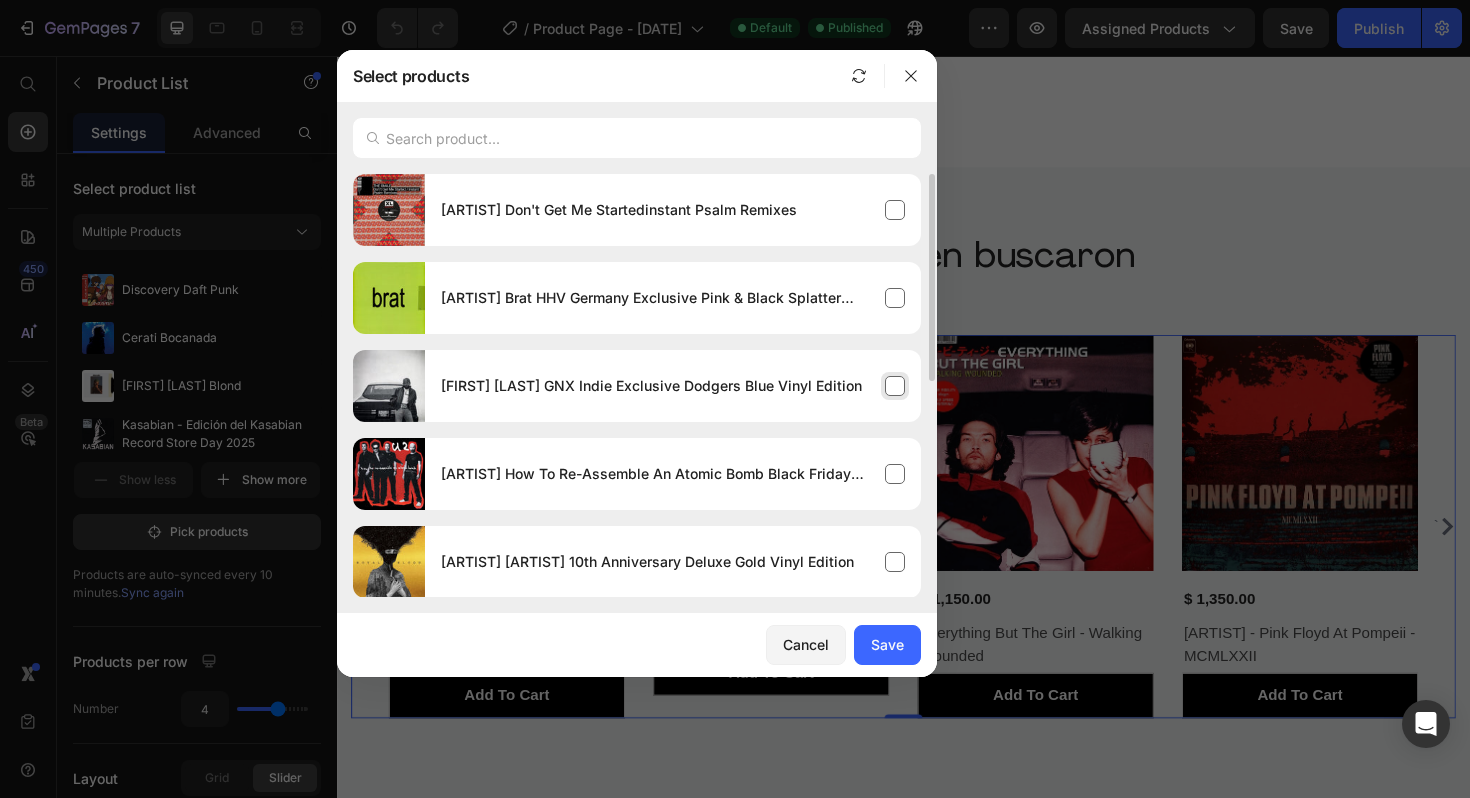 click on "[FIRST] [LAST] GNX Indie Exclusive Dodgers Blue Vinyl Edition" at bounding box center (673, 386) 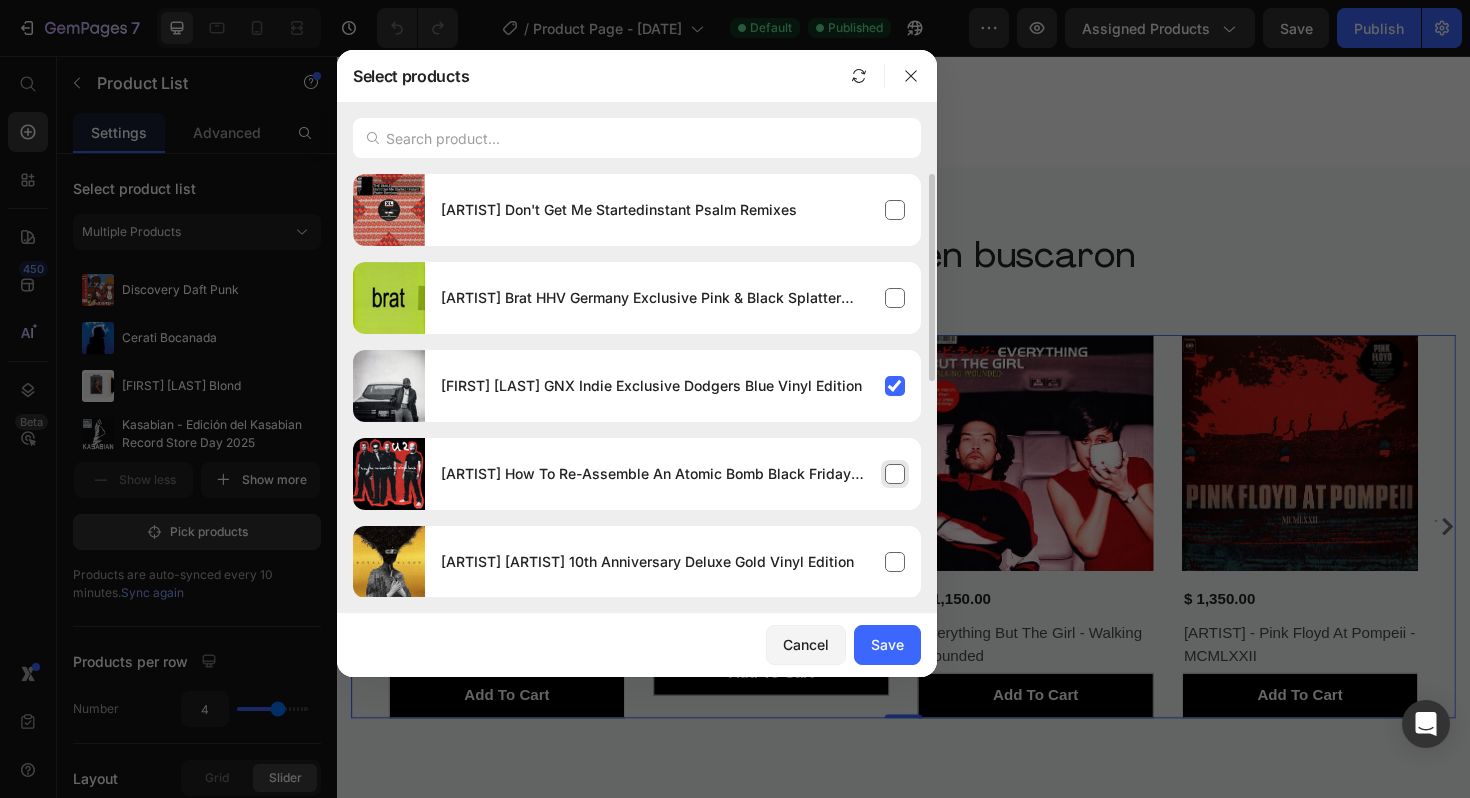 click on "[ARTIST] How To Re-Assemble An Atomic Bomb Black Friday Record Store Day 2024 Edition" at bounding box center (673, 474) 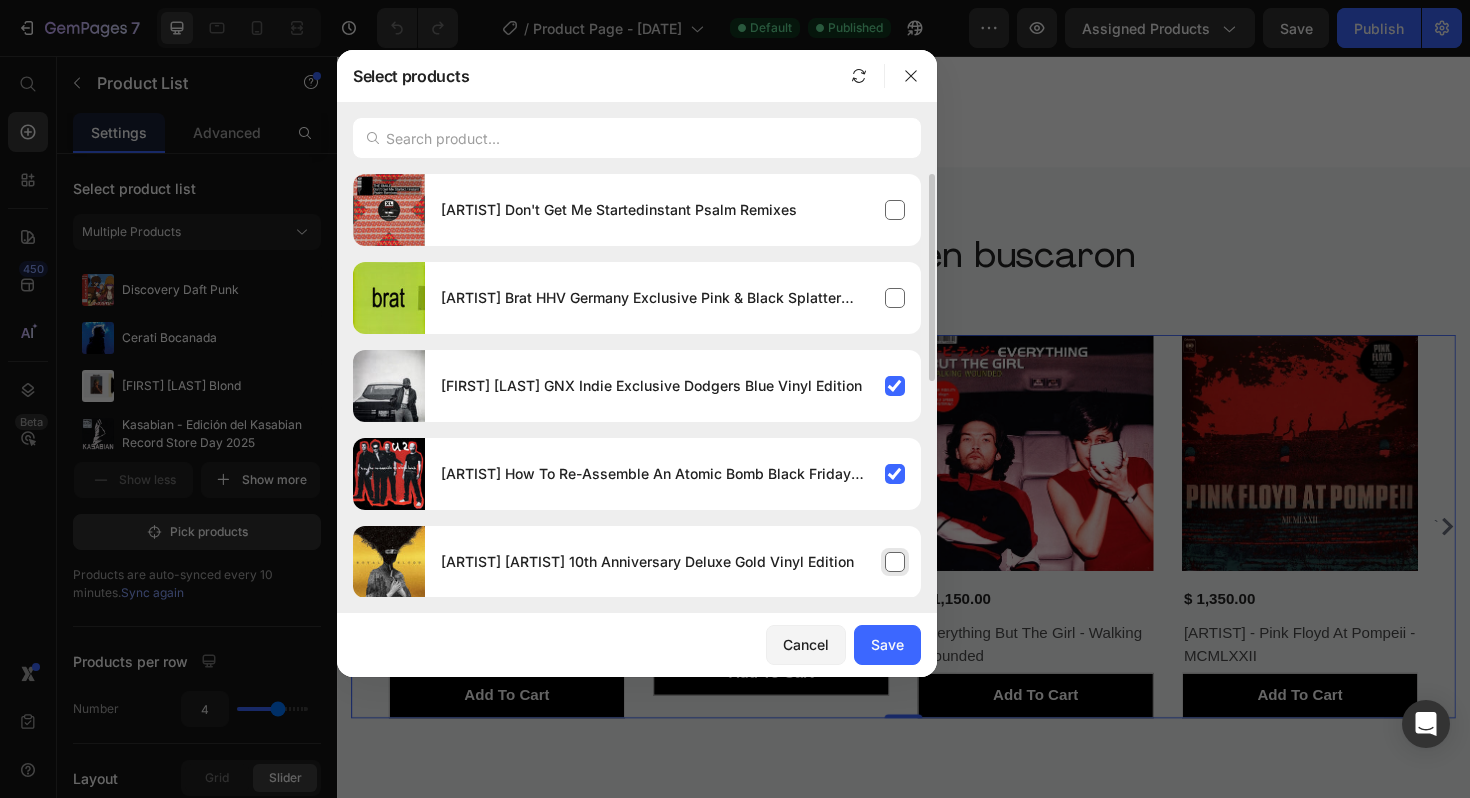click on "[ARTIST] [ARTIST] 10th Anniversary Deluxe Gold Vinyl Edition" at bounding box center [673, 562] 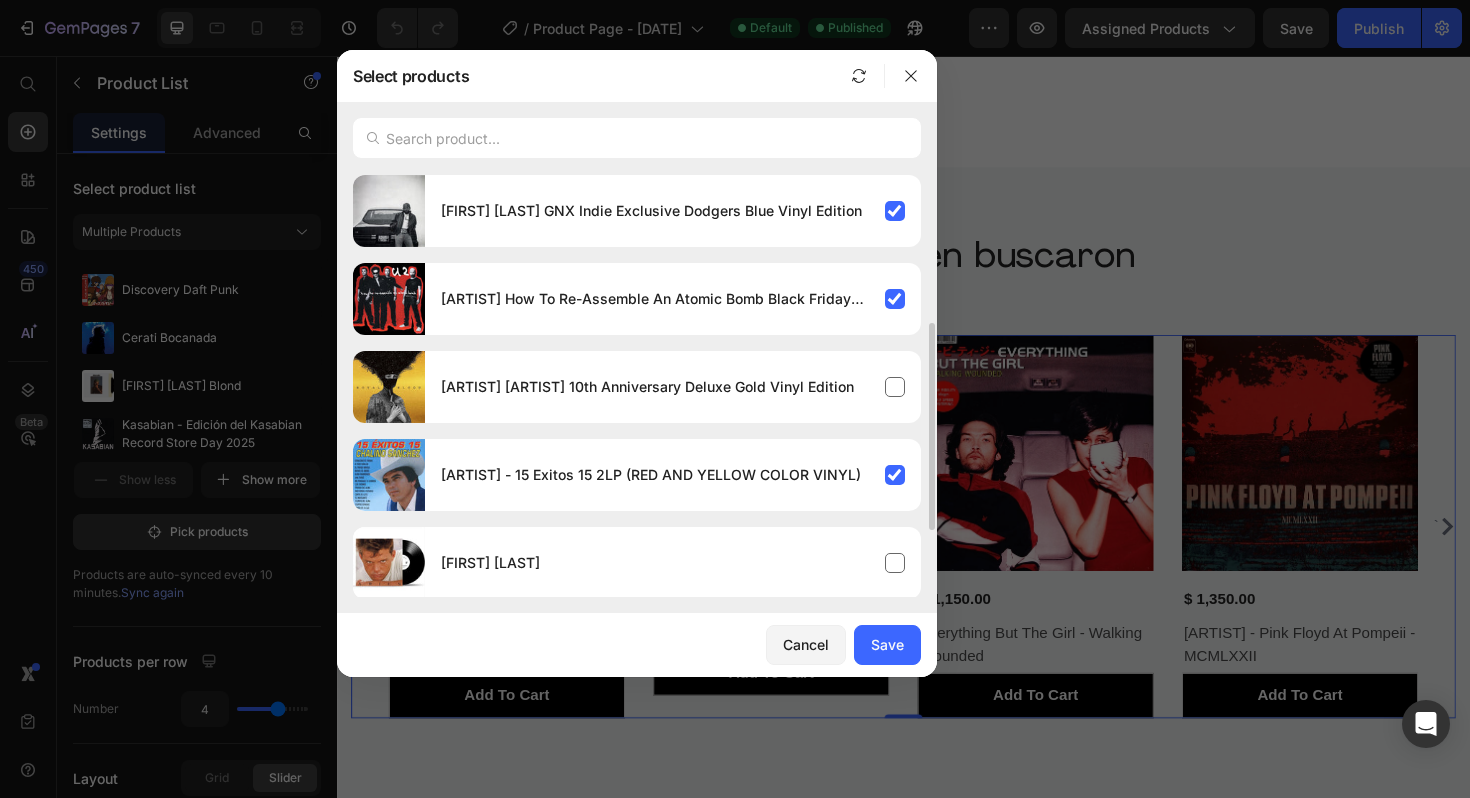 scroll, scrollTop: 362, scrollLeft: 0, axis: vertical 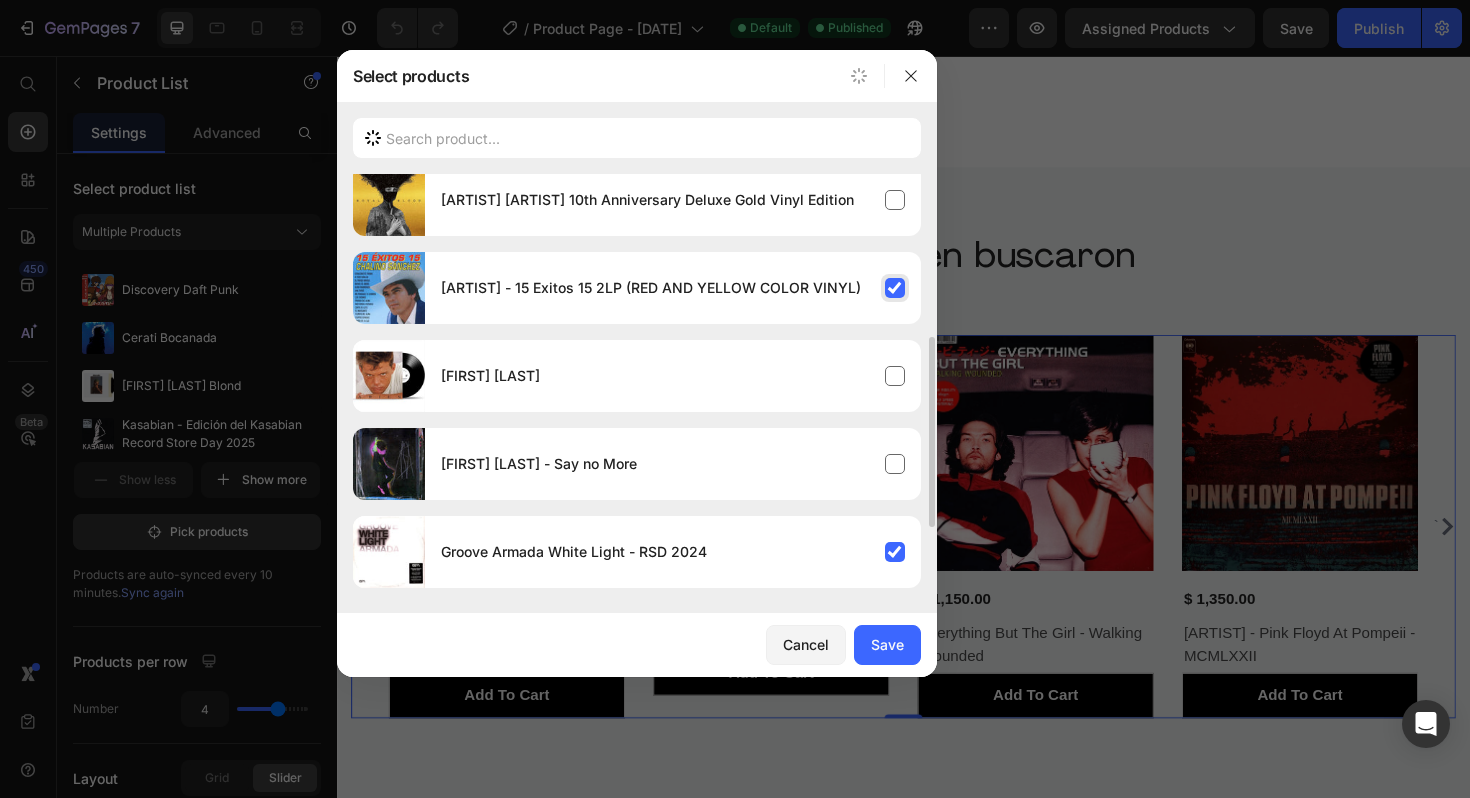 click on "[ARTIST] - 15 Exitos 15 2LP (RED AND YELLOW COLOR VINYL)" at bounding box center (673, 288) 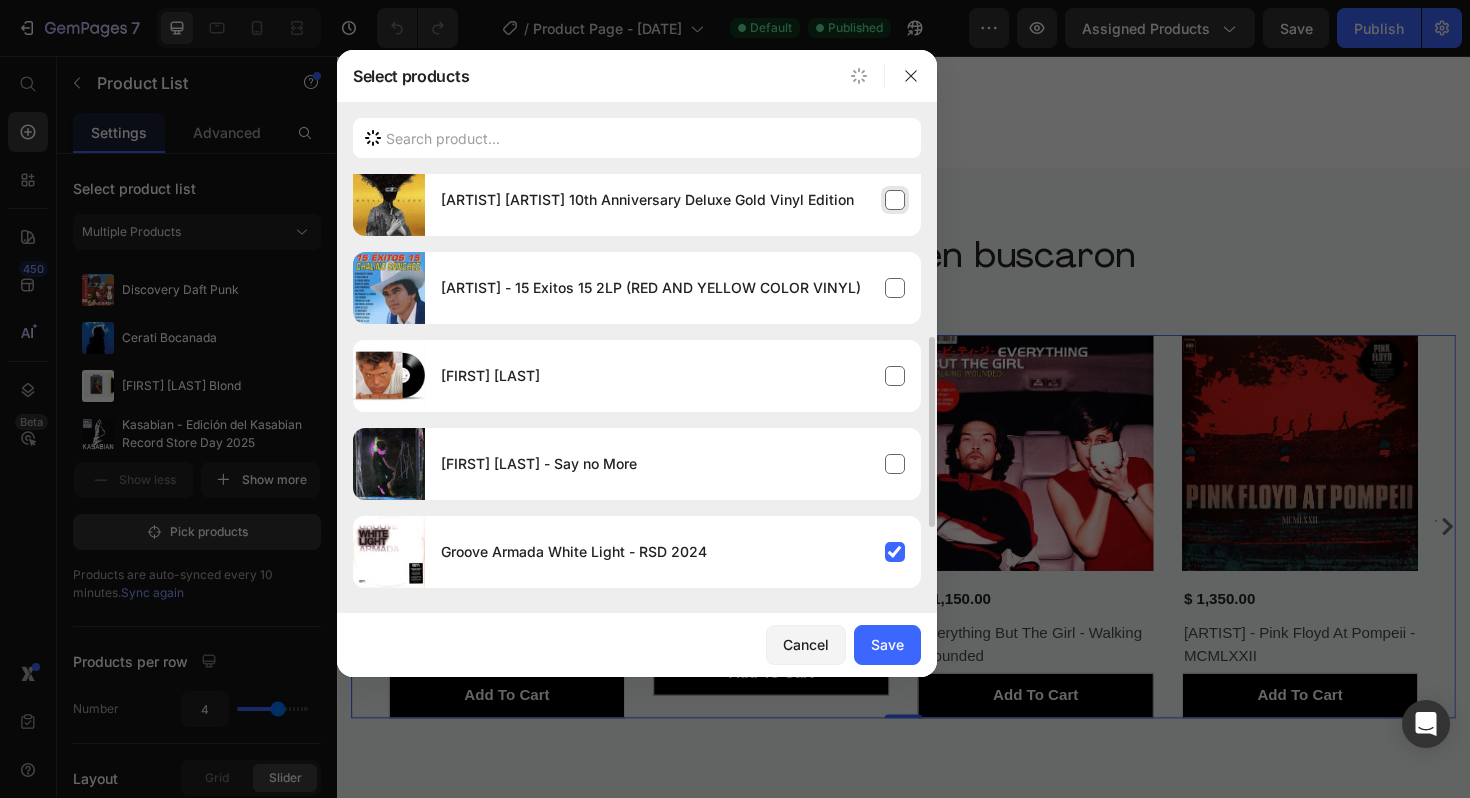 click on "[ARTIST] [ARTIST] 10th Anniversary Deluxe Gold Vinyl Edition" at bounding box center (673, 200) 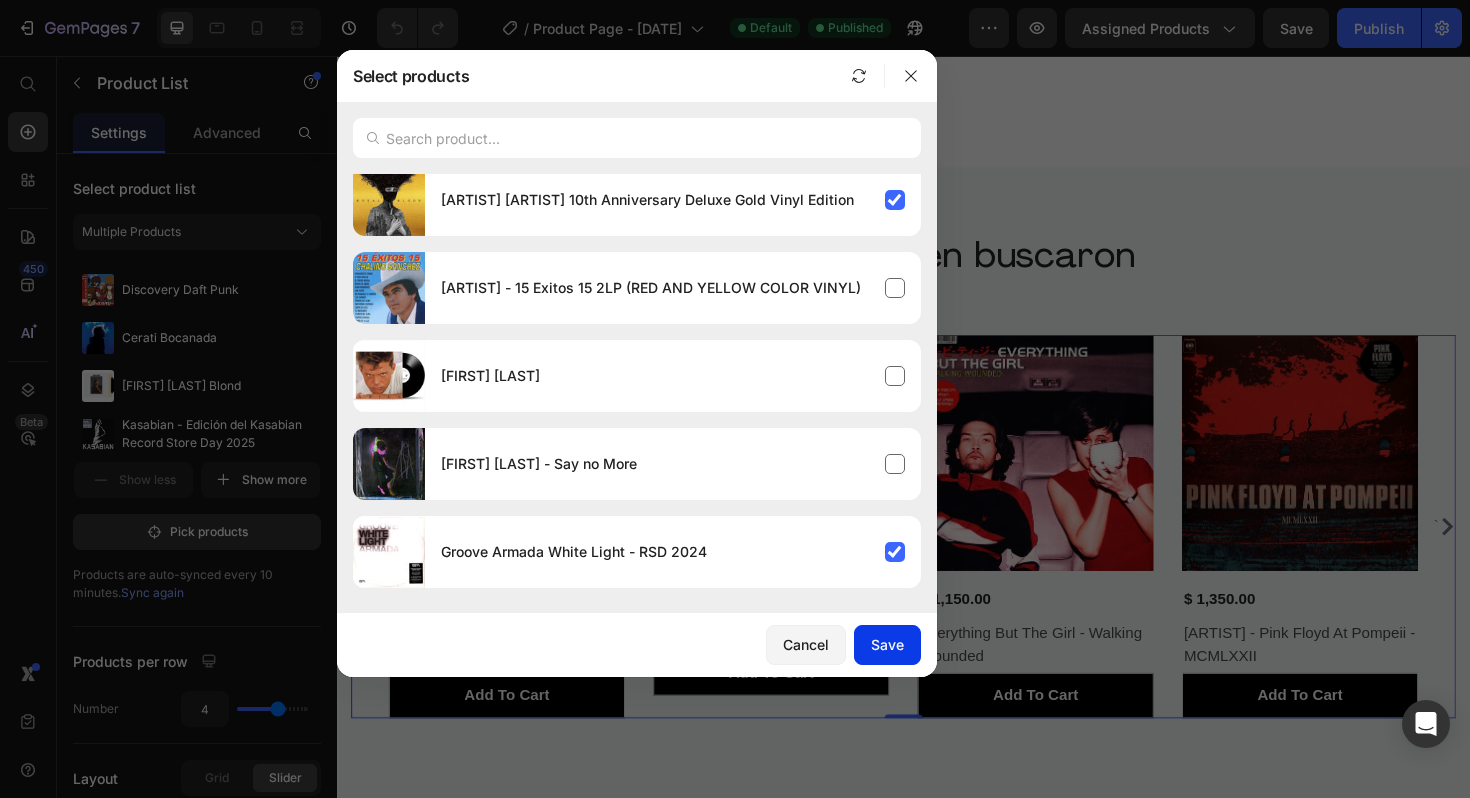 click on "Save" at bounding box center [887, 644] 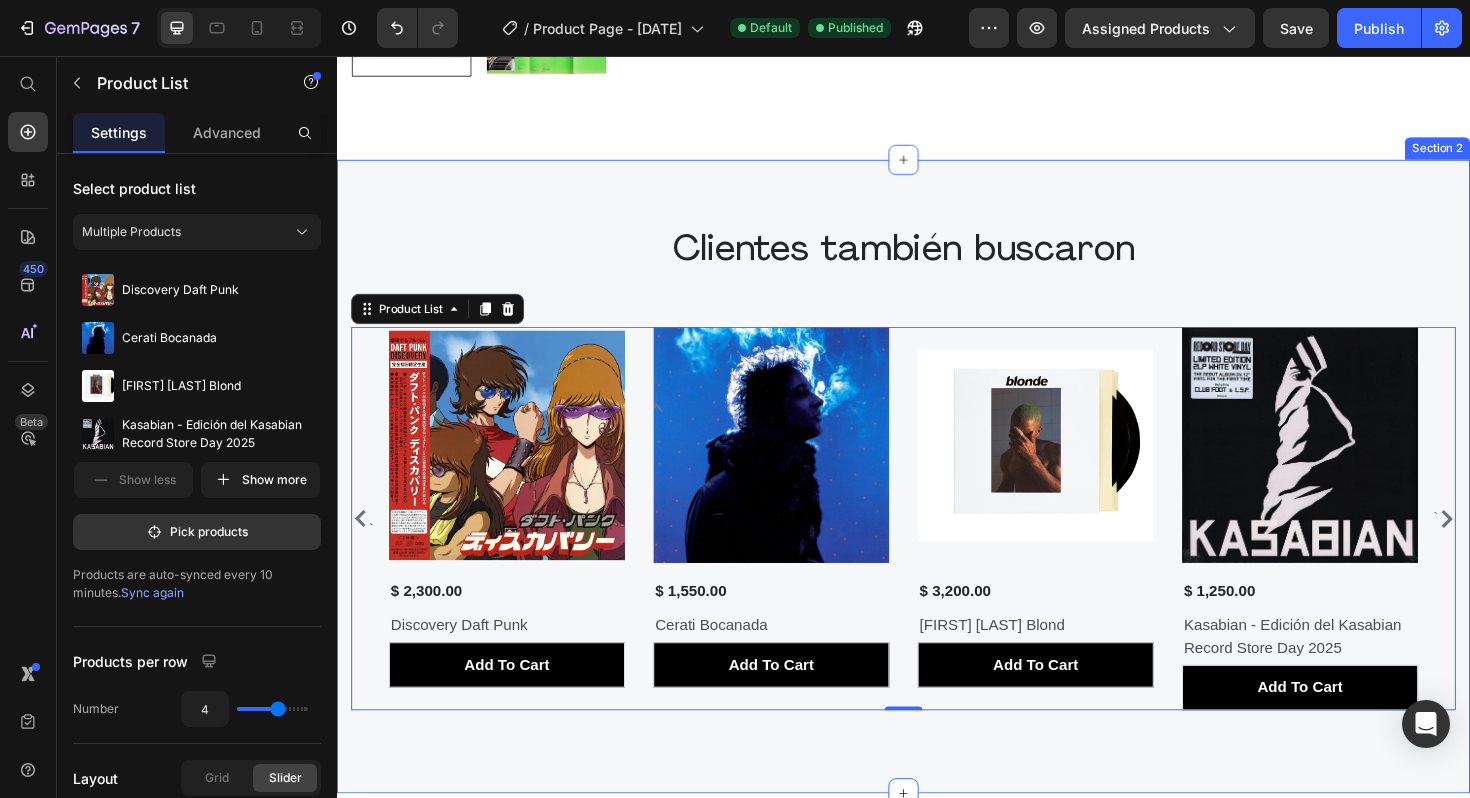 scroll, scrollTop: 812, scrollLeft: 0, axis: vertical 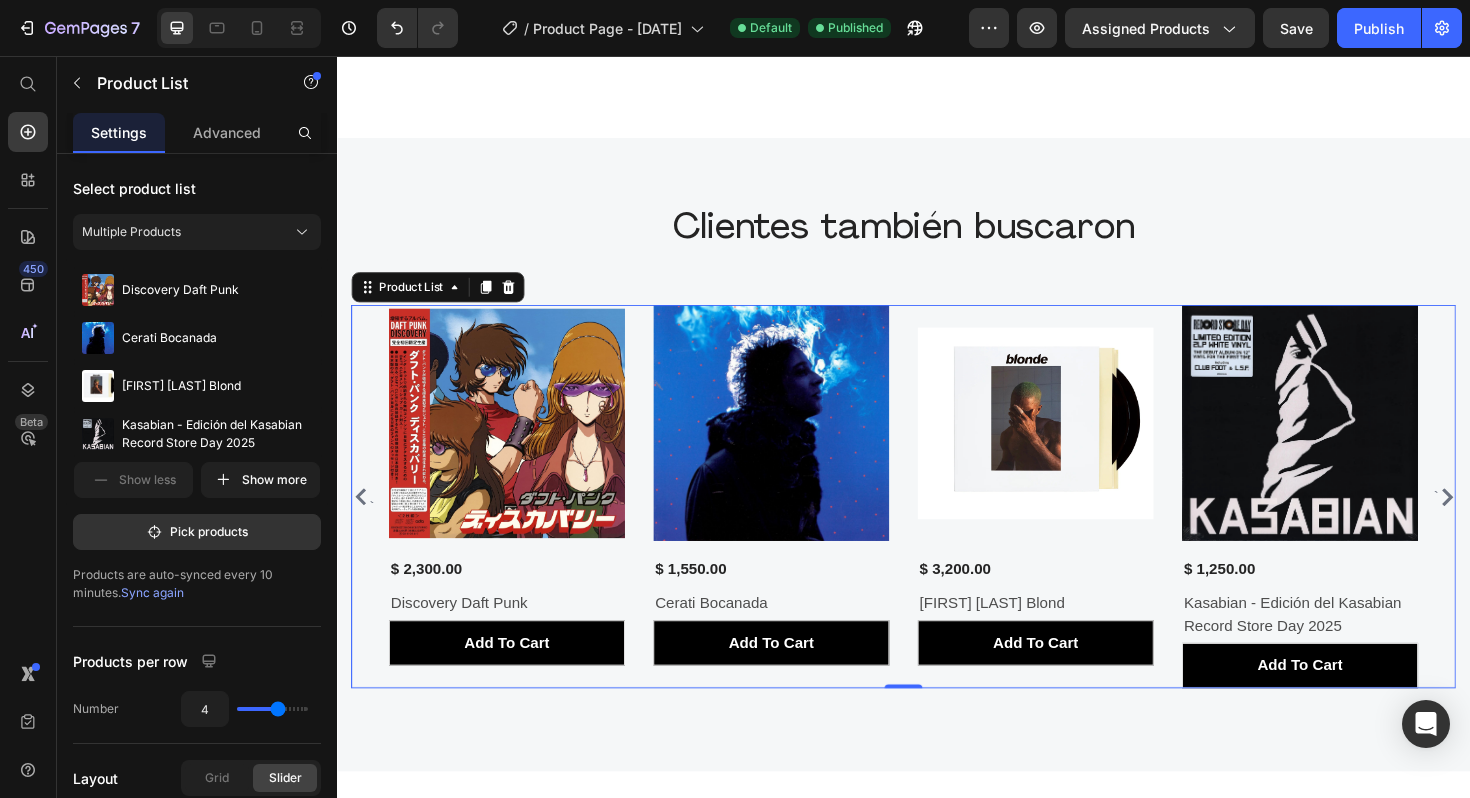 click 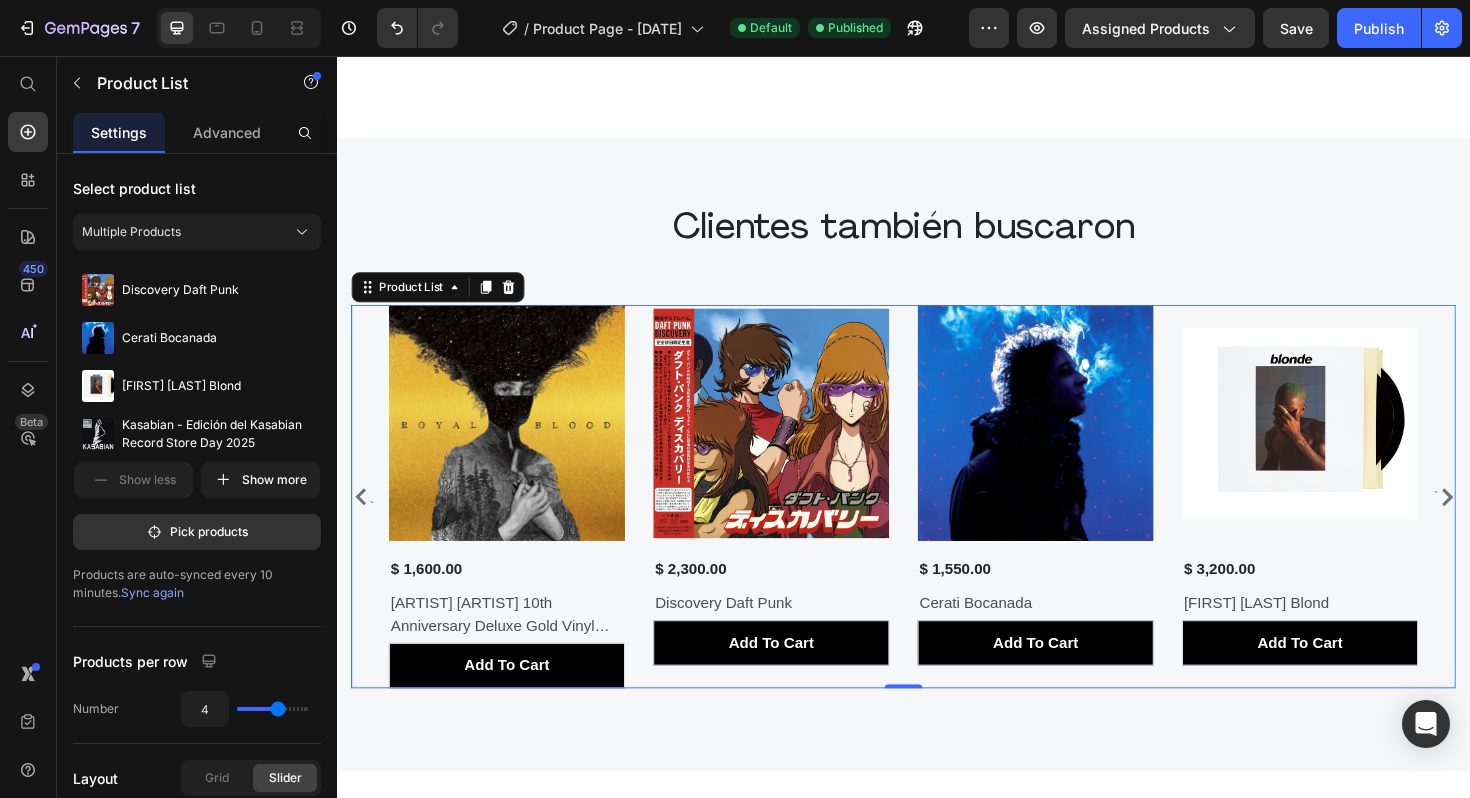 click 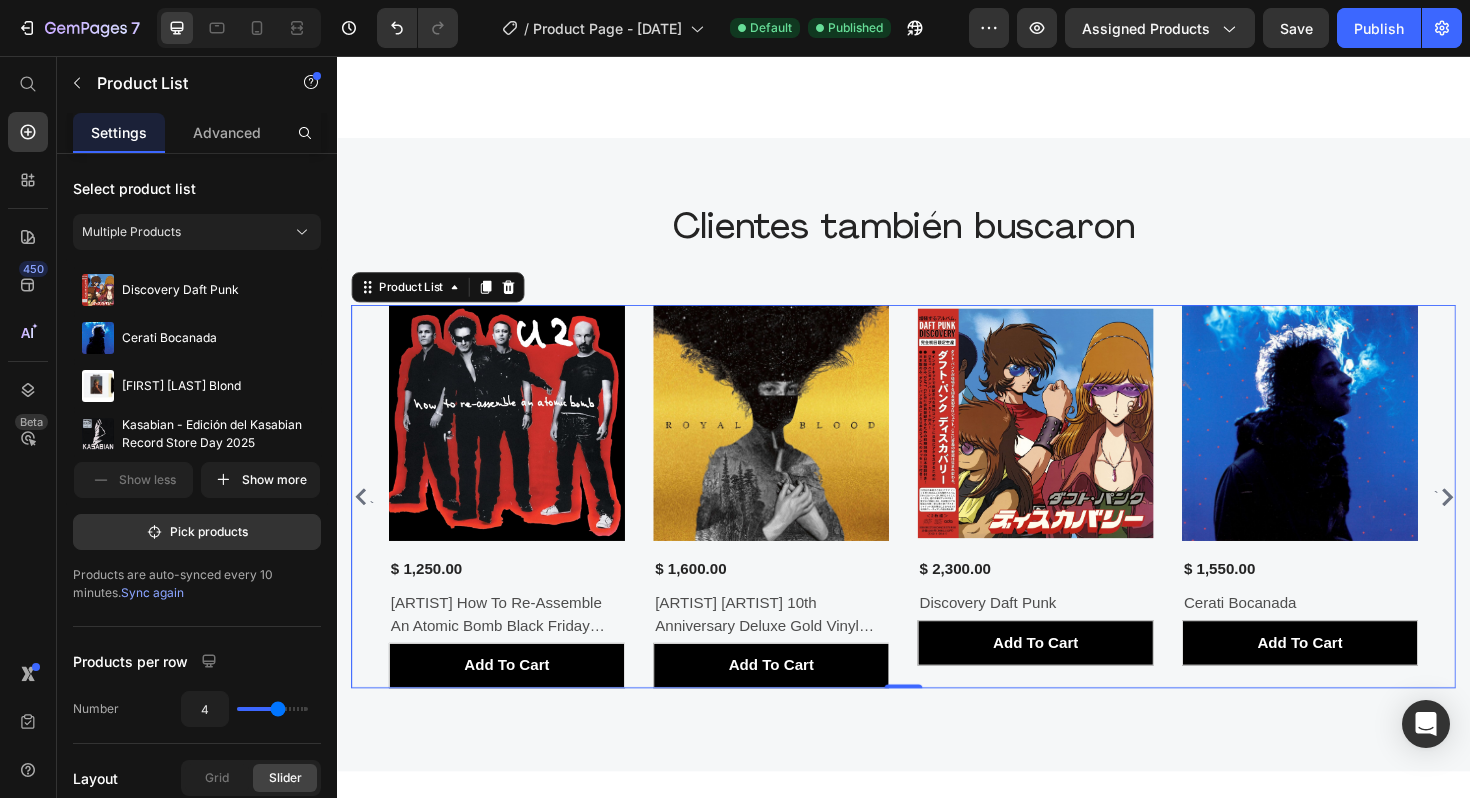 click 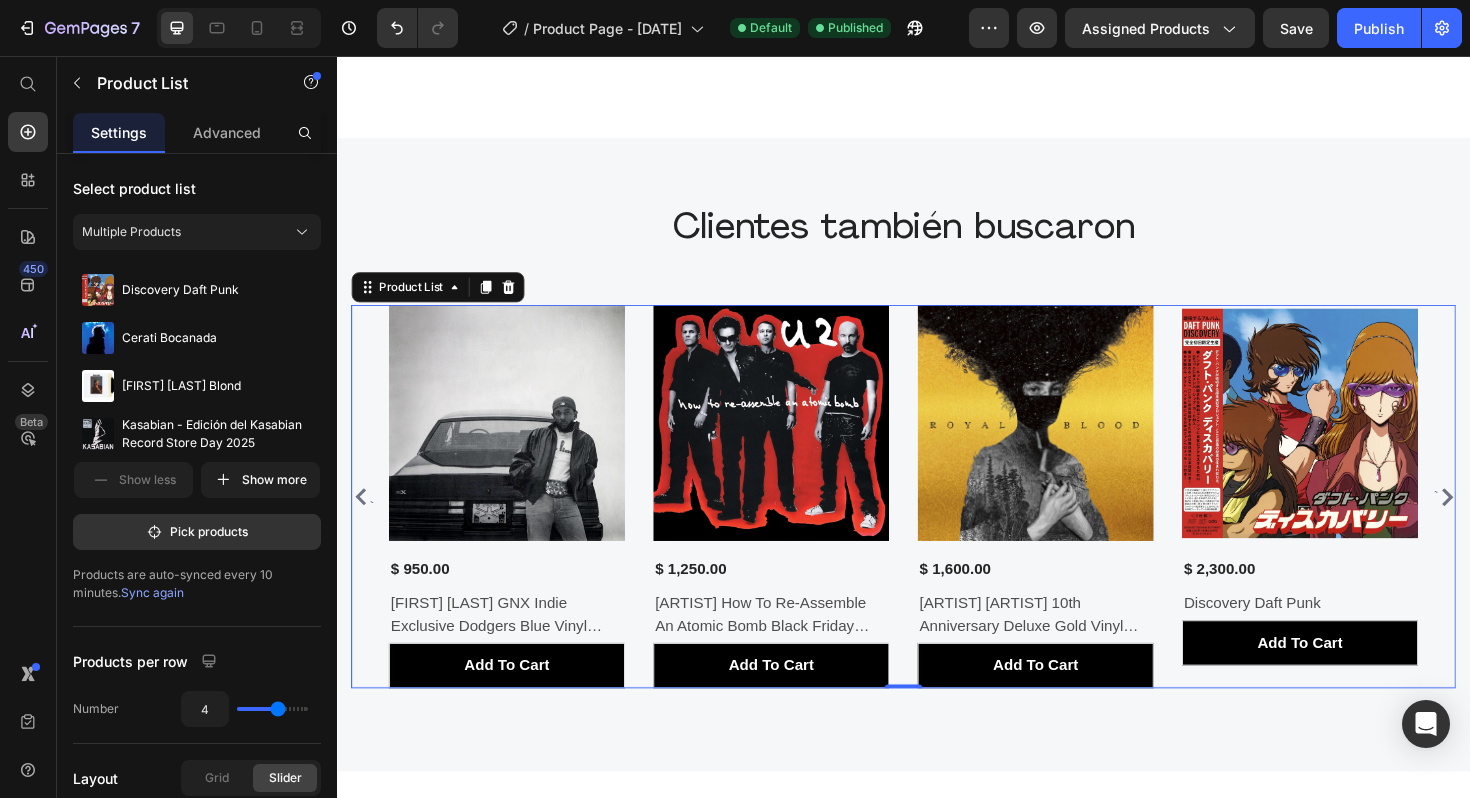 click 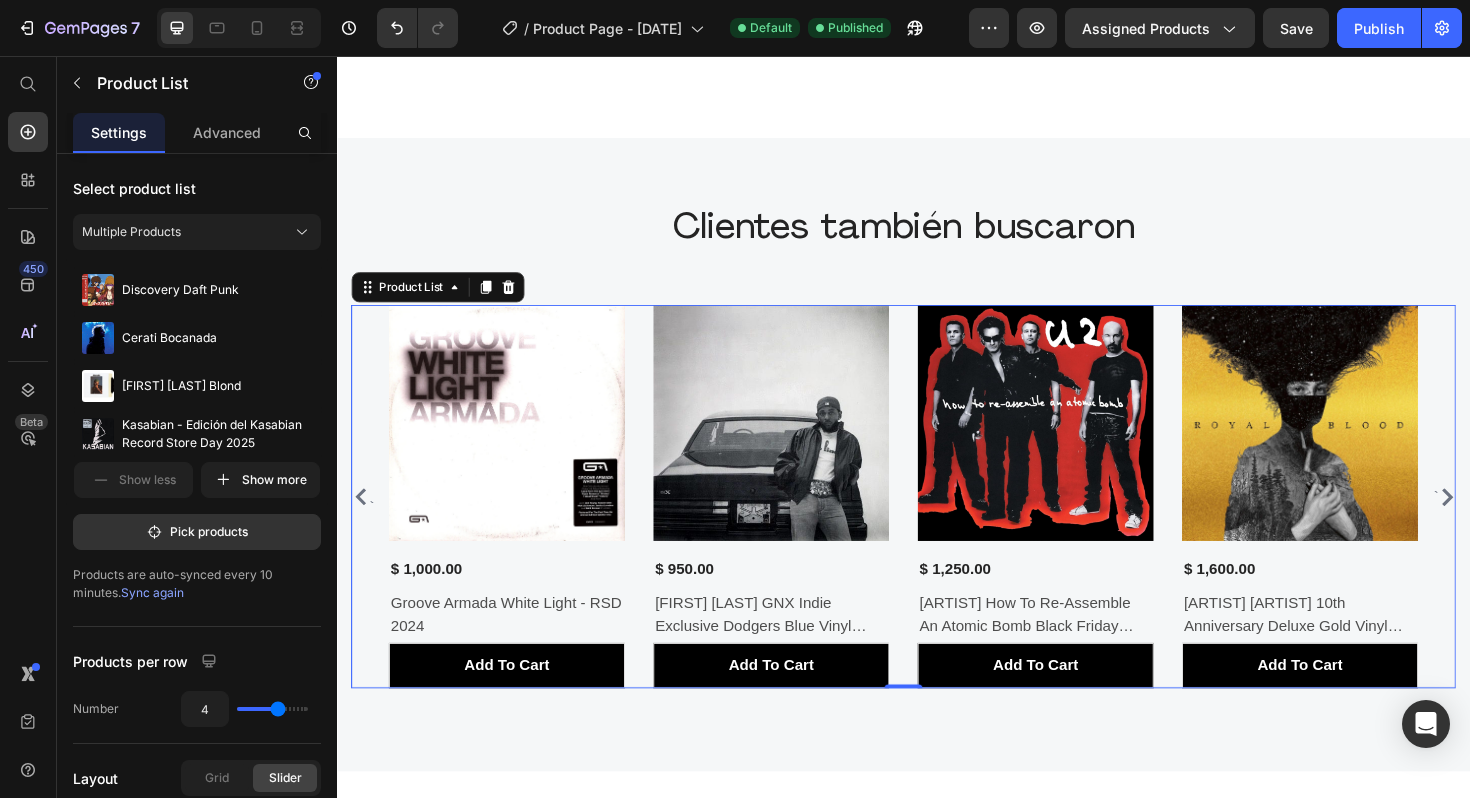 click 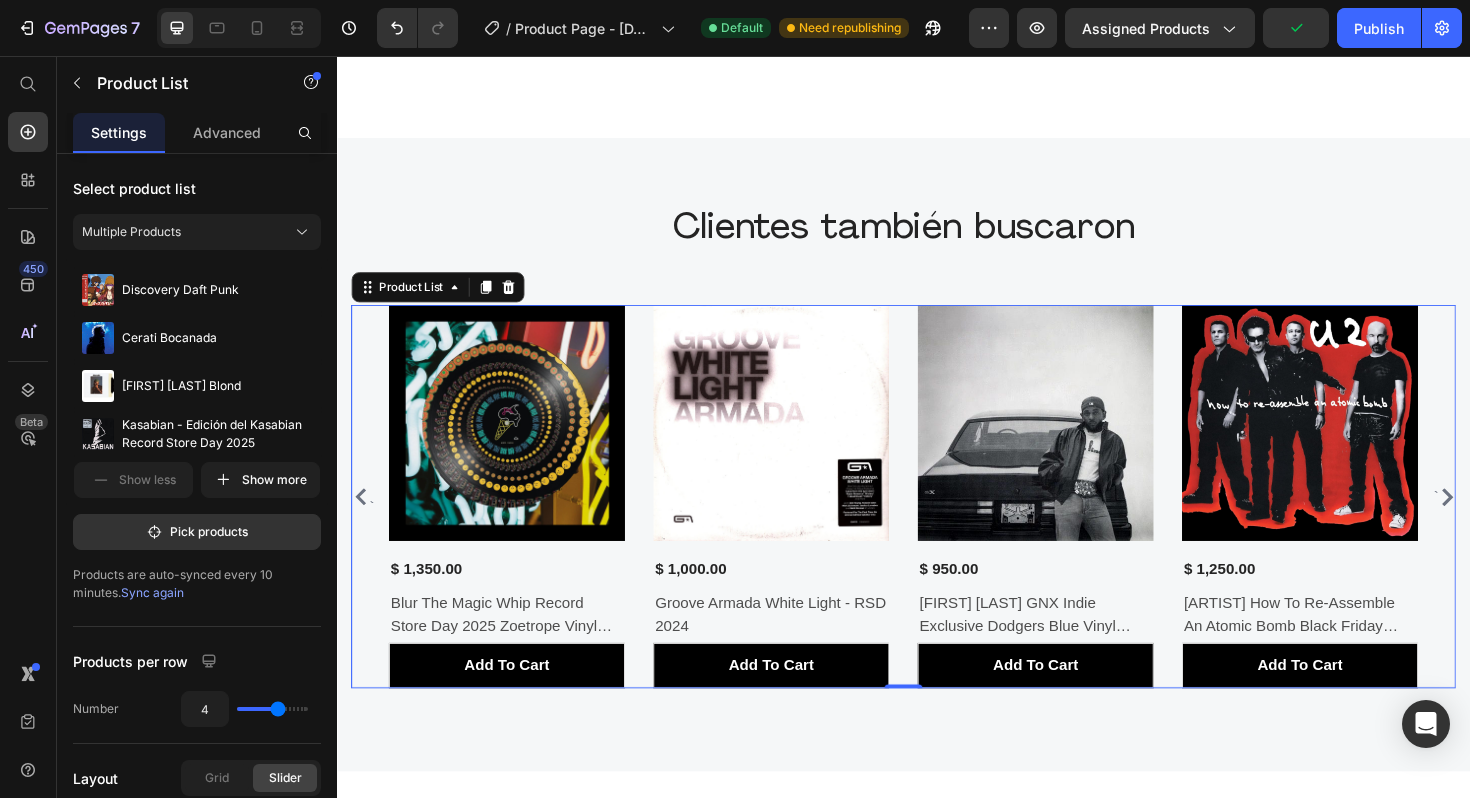 click 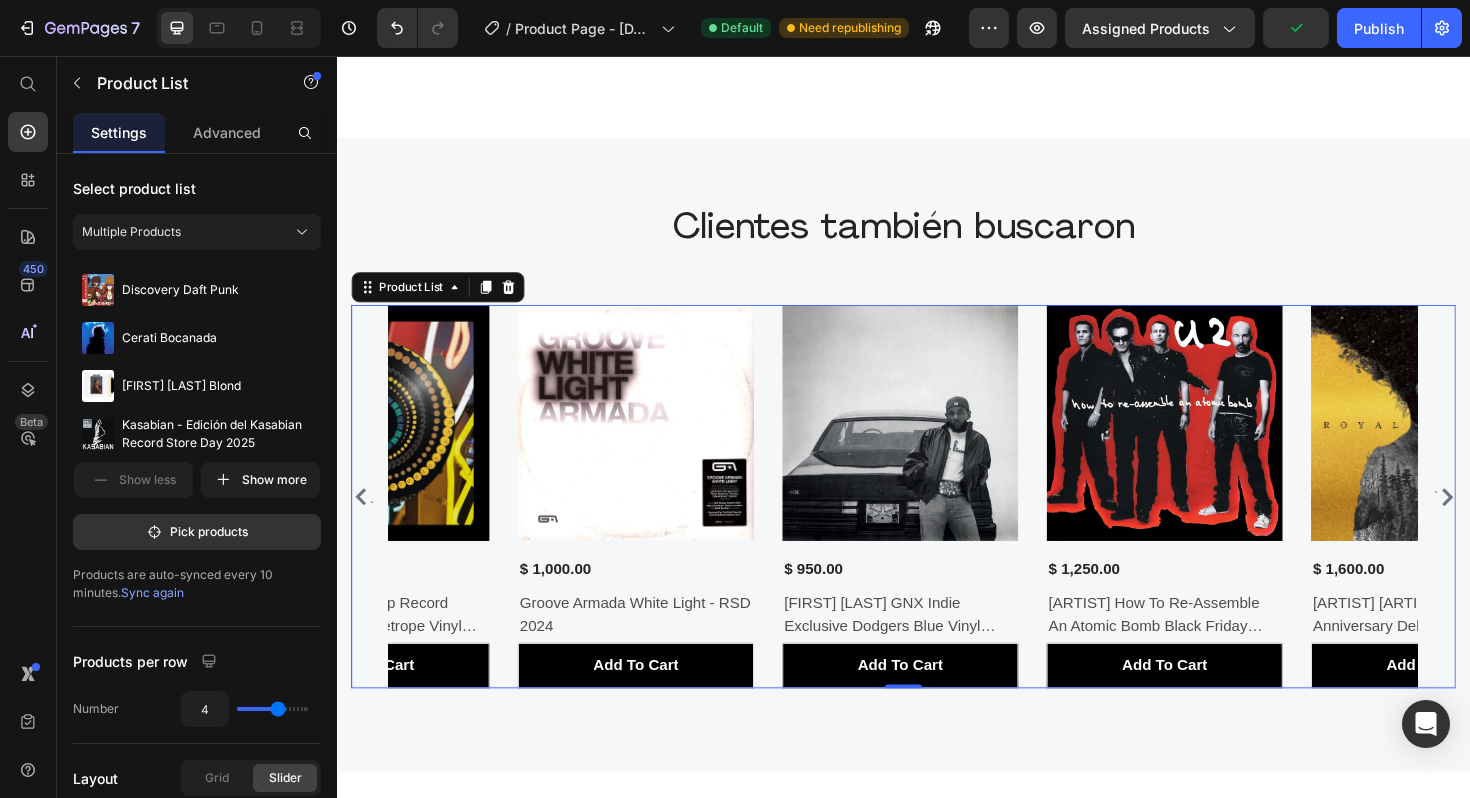 click 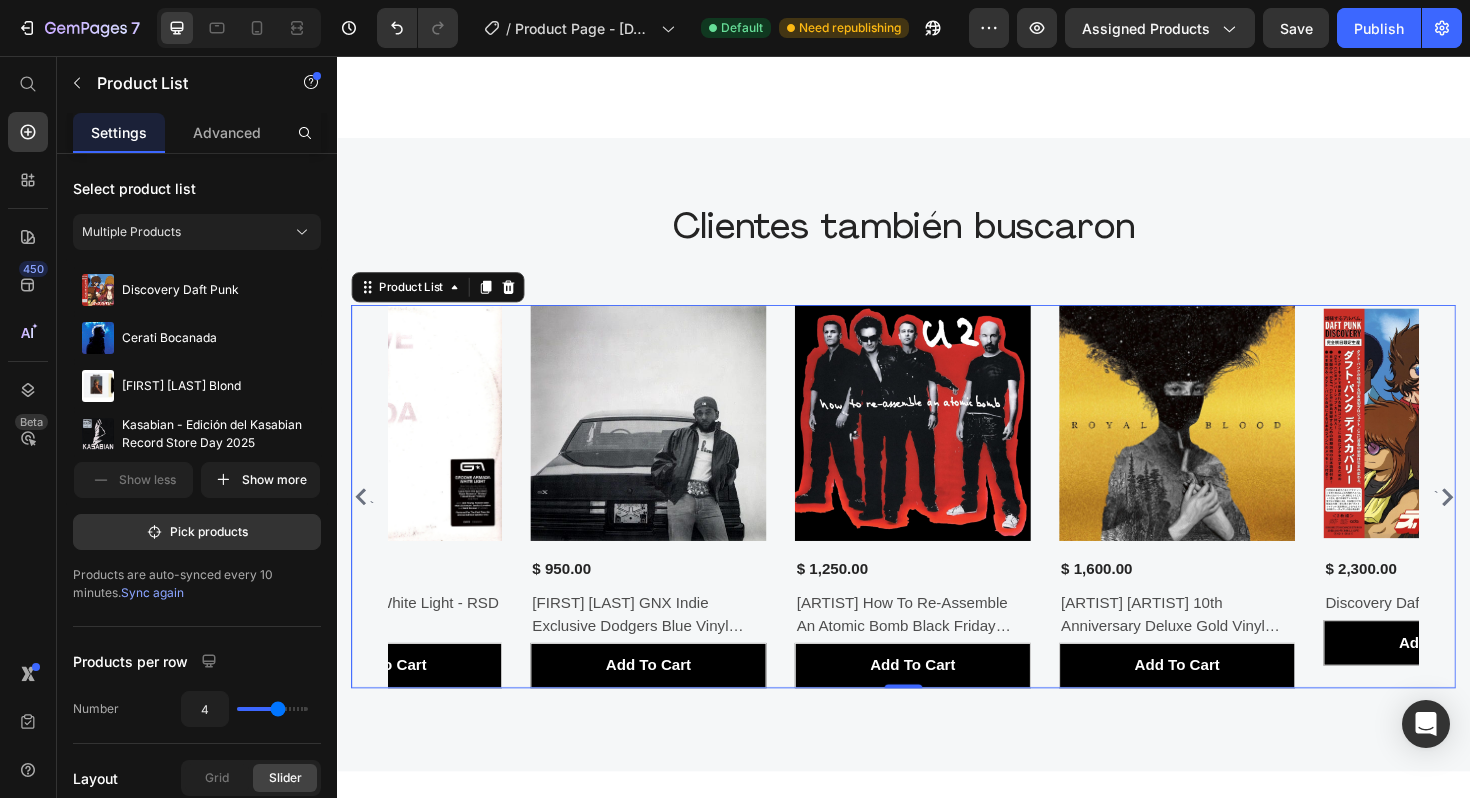 click 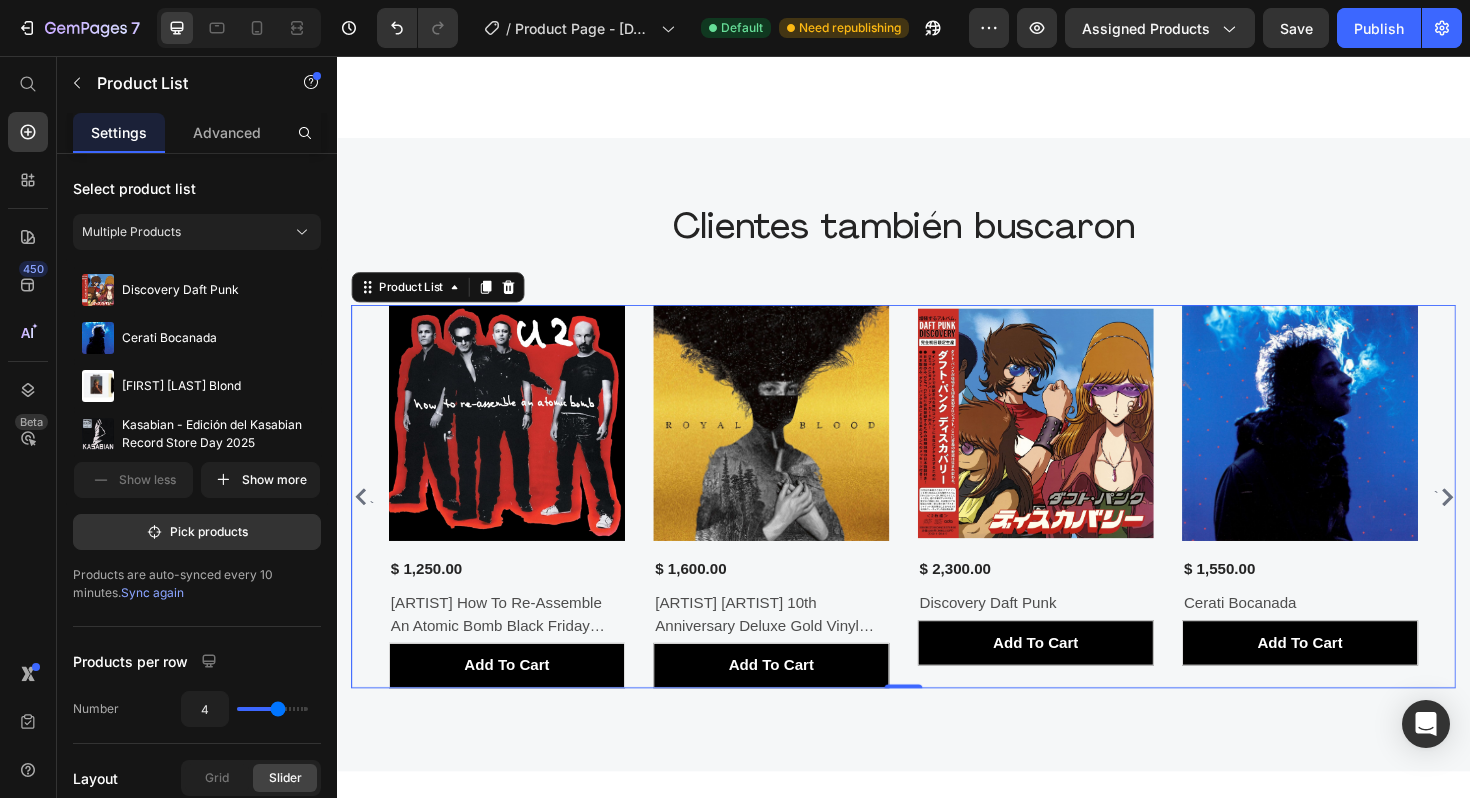 click 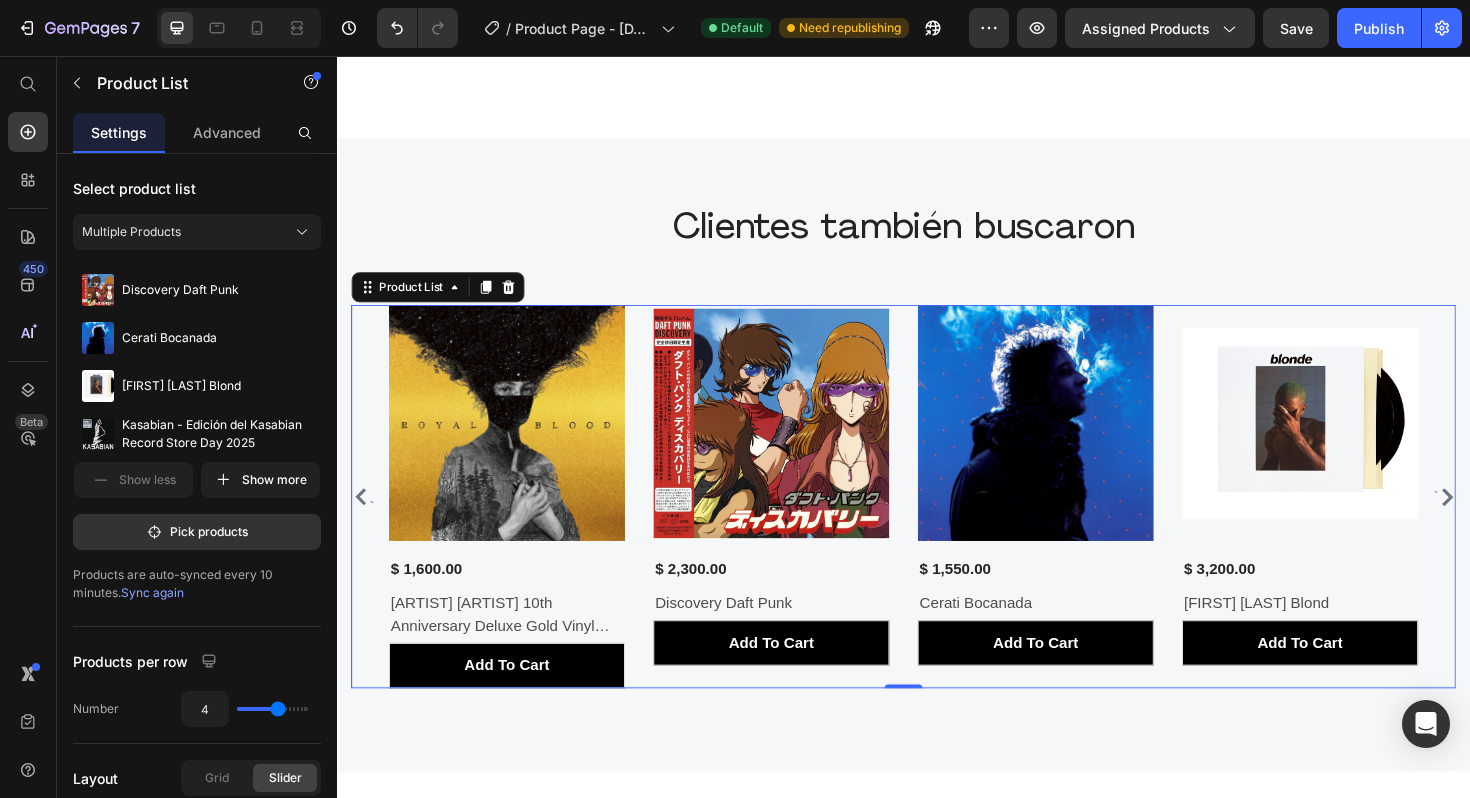 click 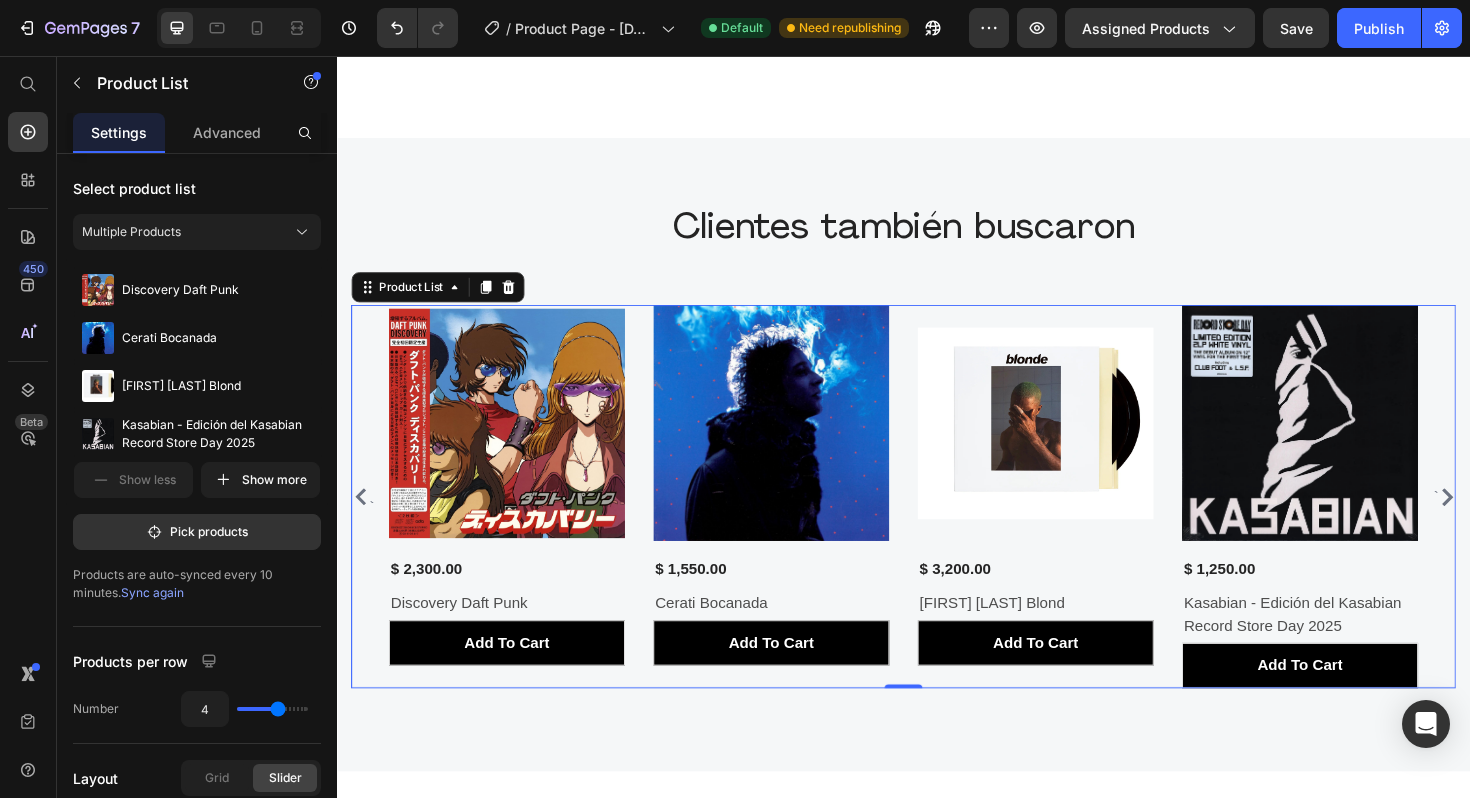 click 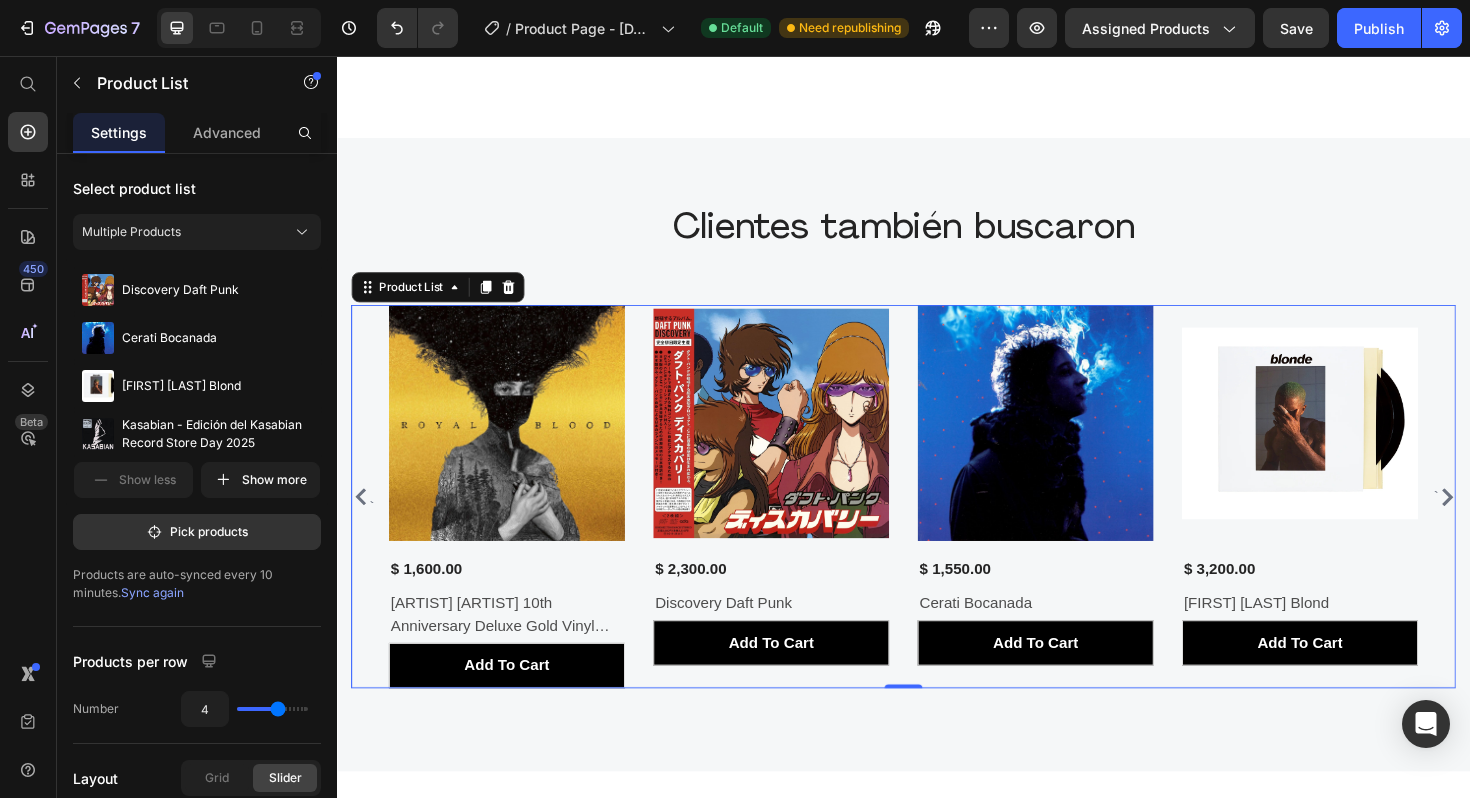 click 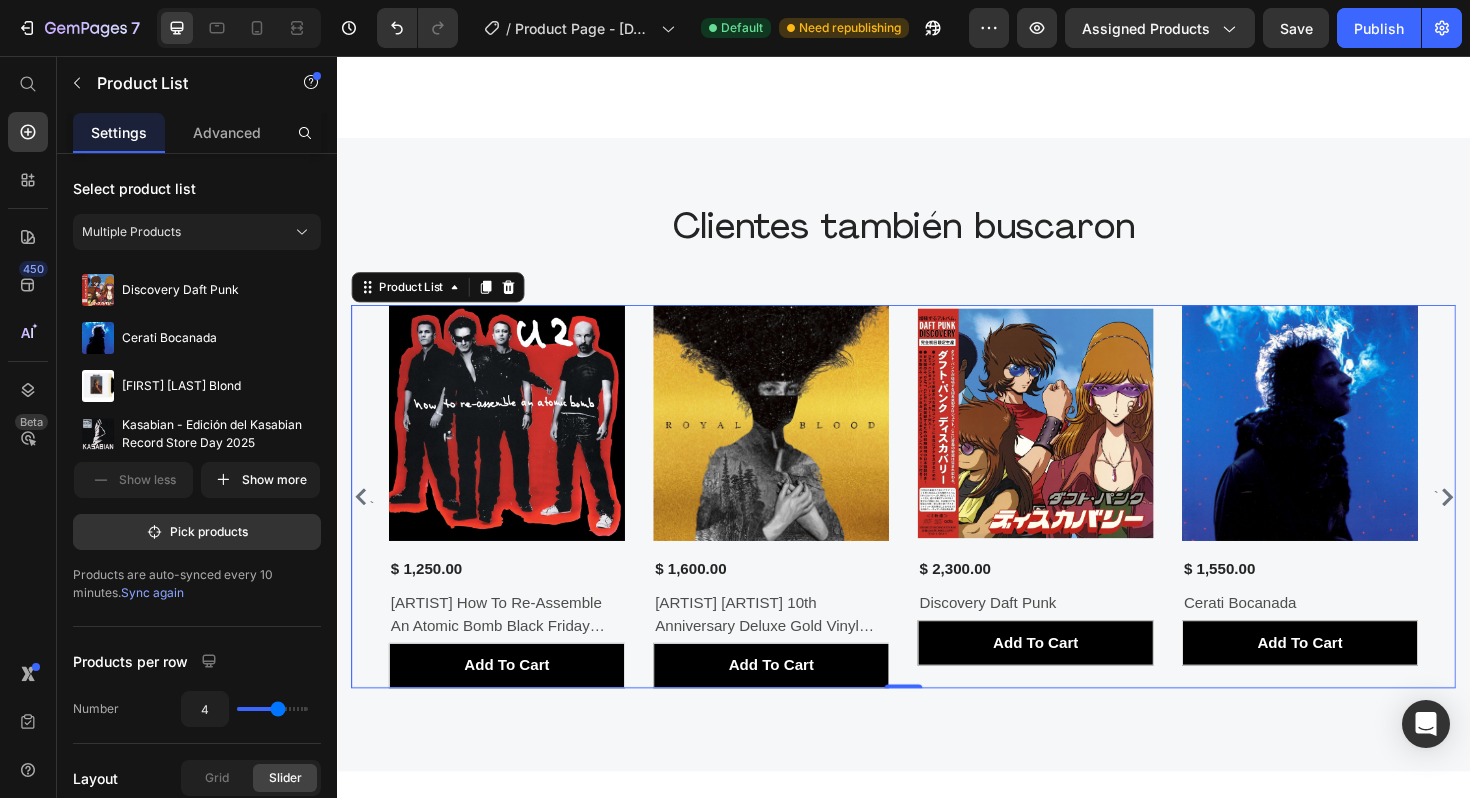 click 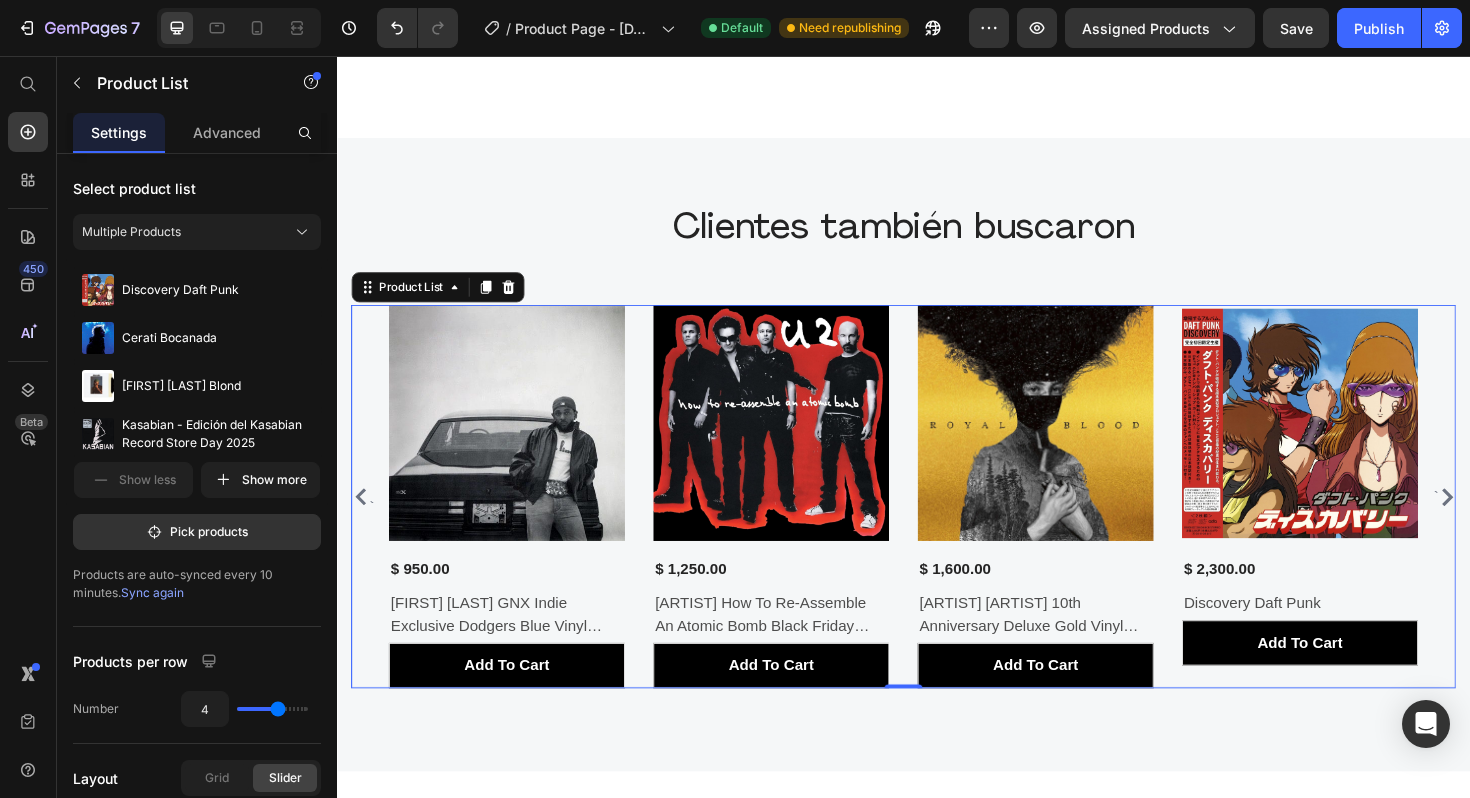 click 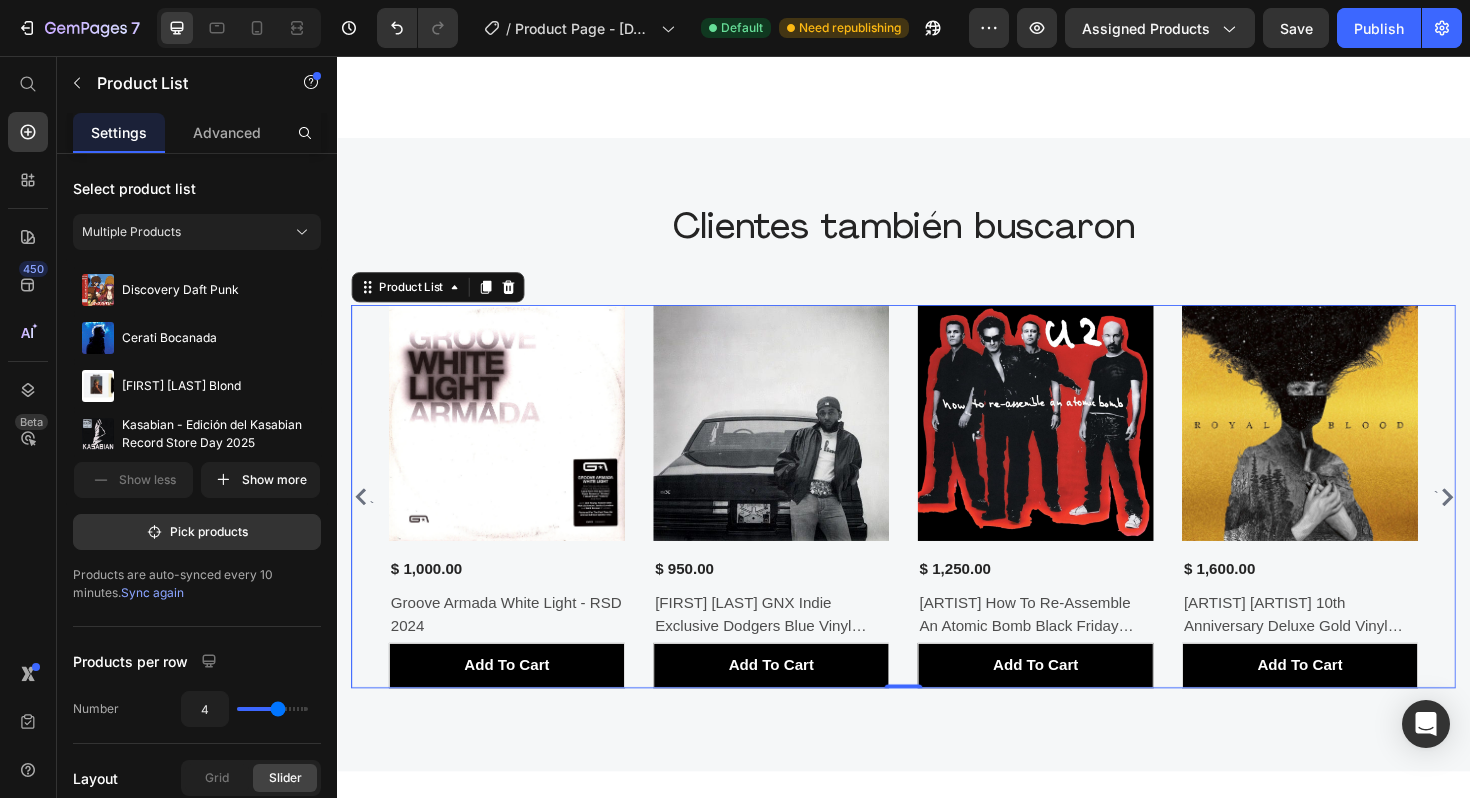 click on "`" at bounding box center (1510, 523) 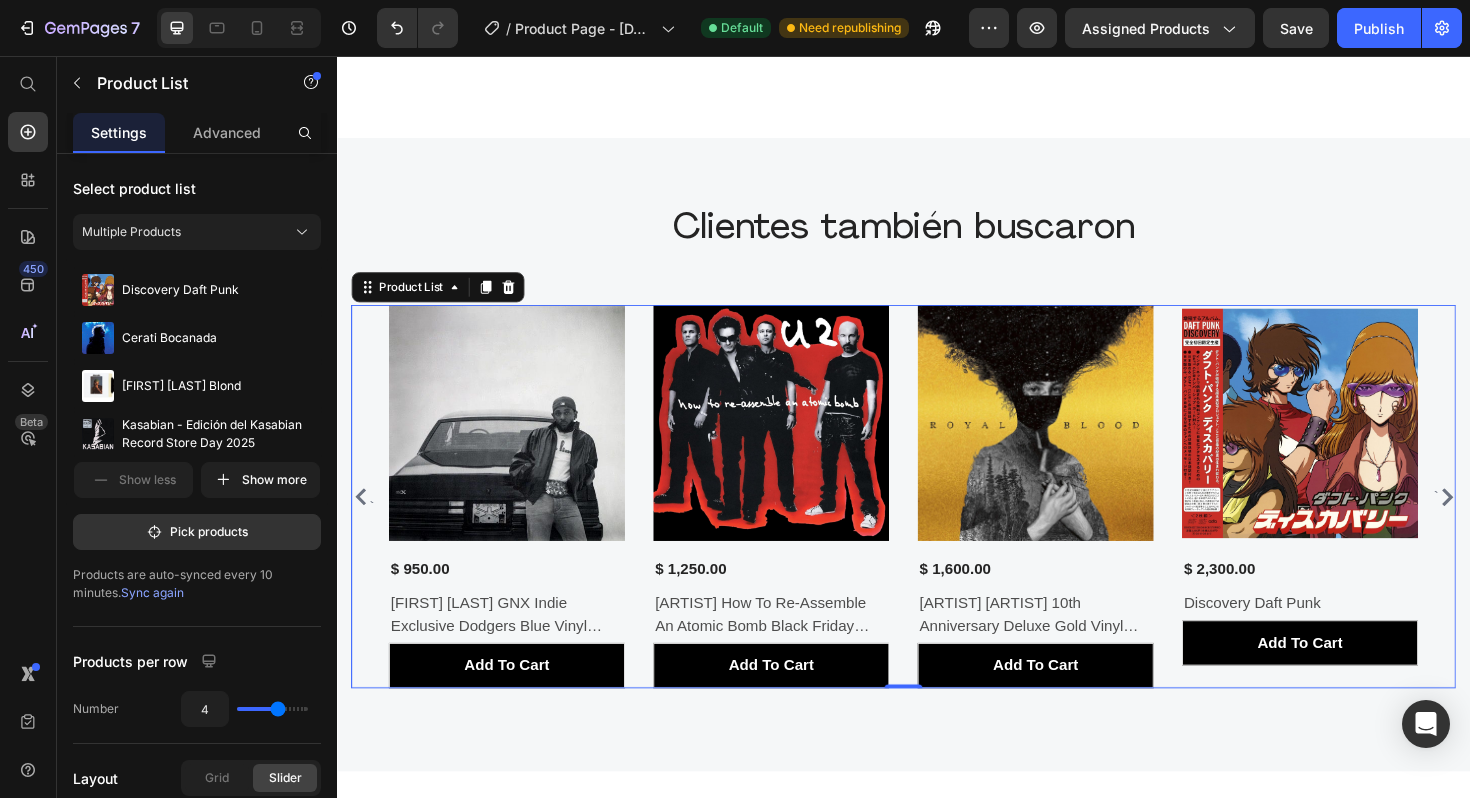 click on "`" at bounding box center (1510, 523) 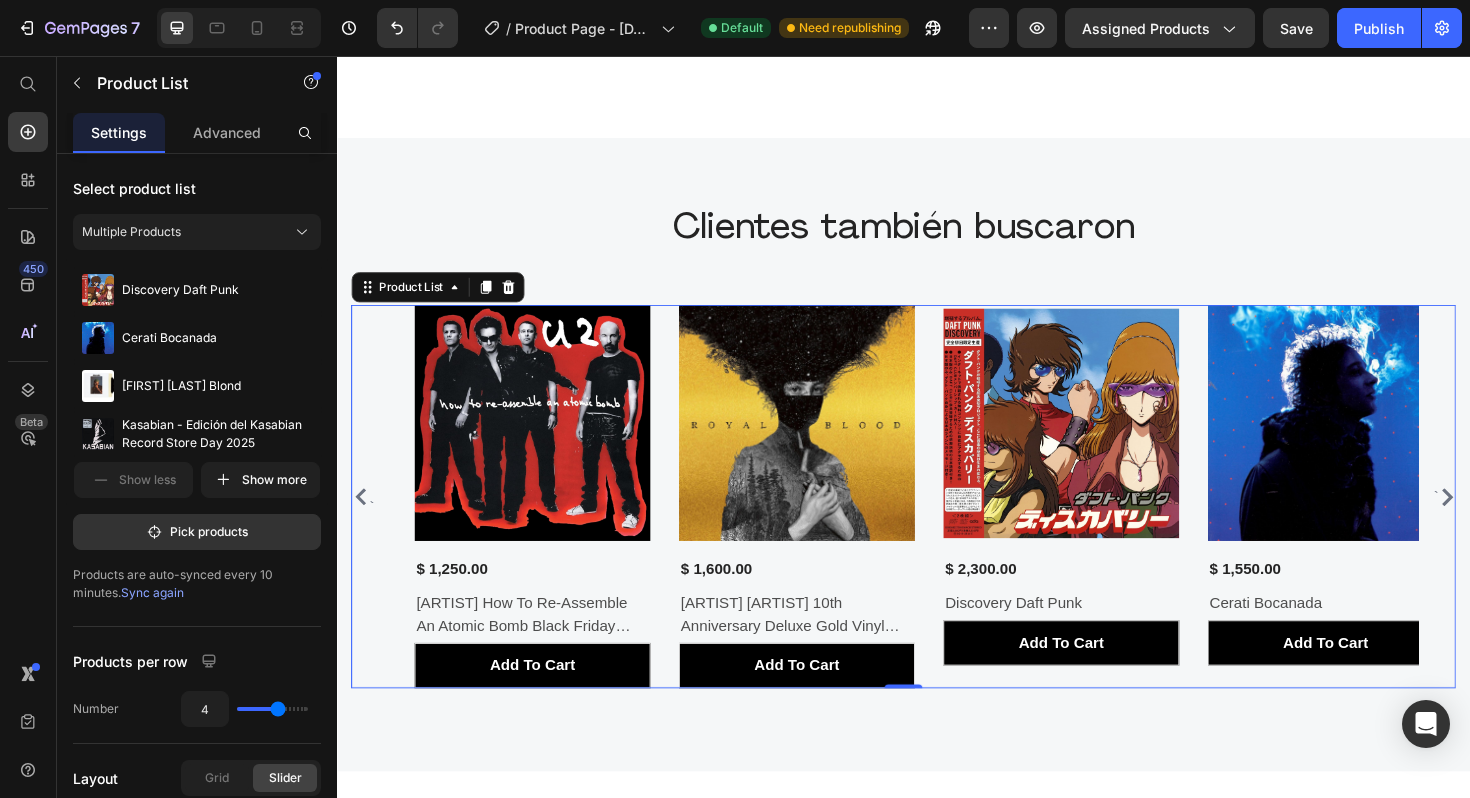 click on "`" at bounding box center [1510, 523] 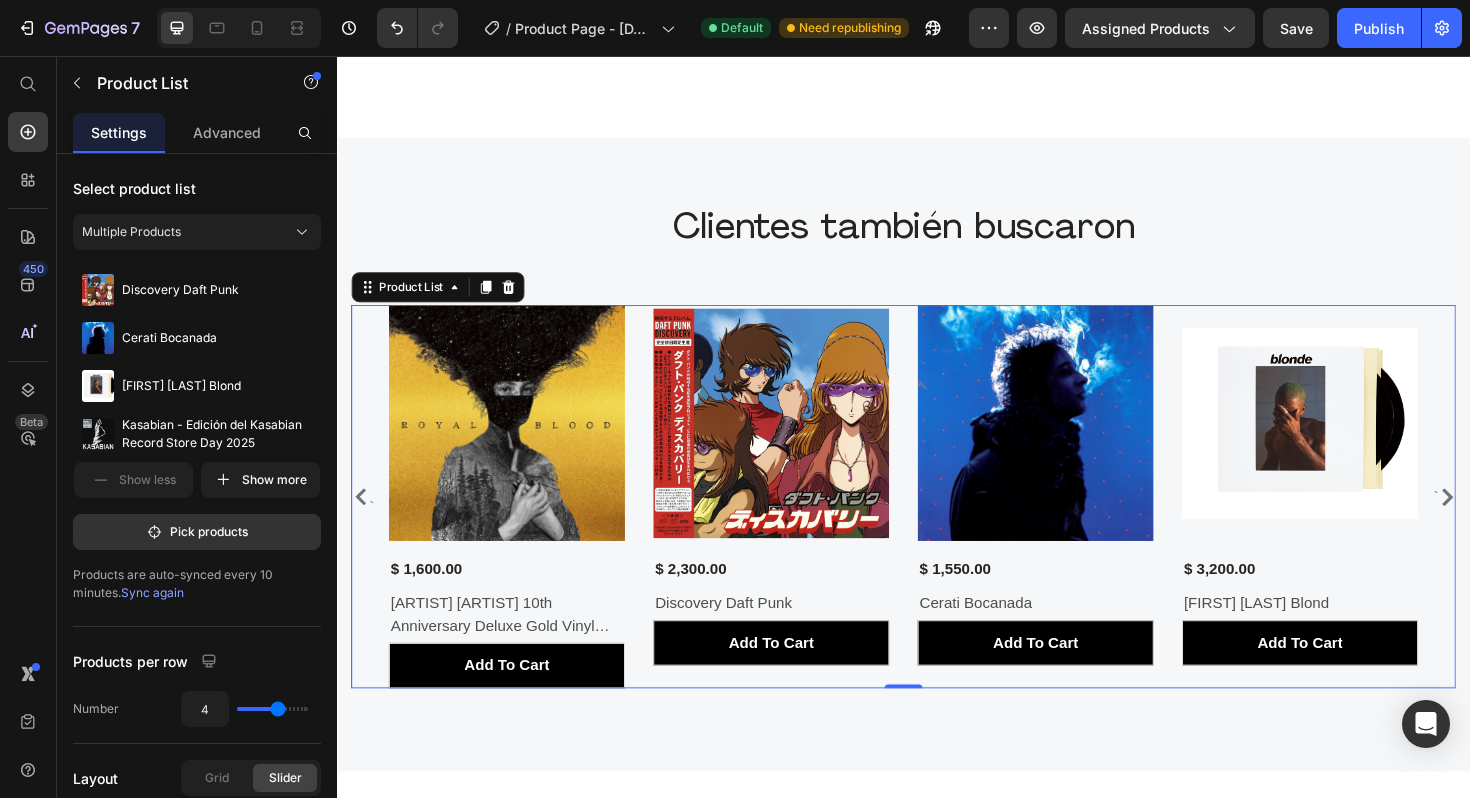 click on "`" at bounding box center [1510, 523] 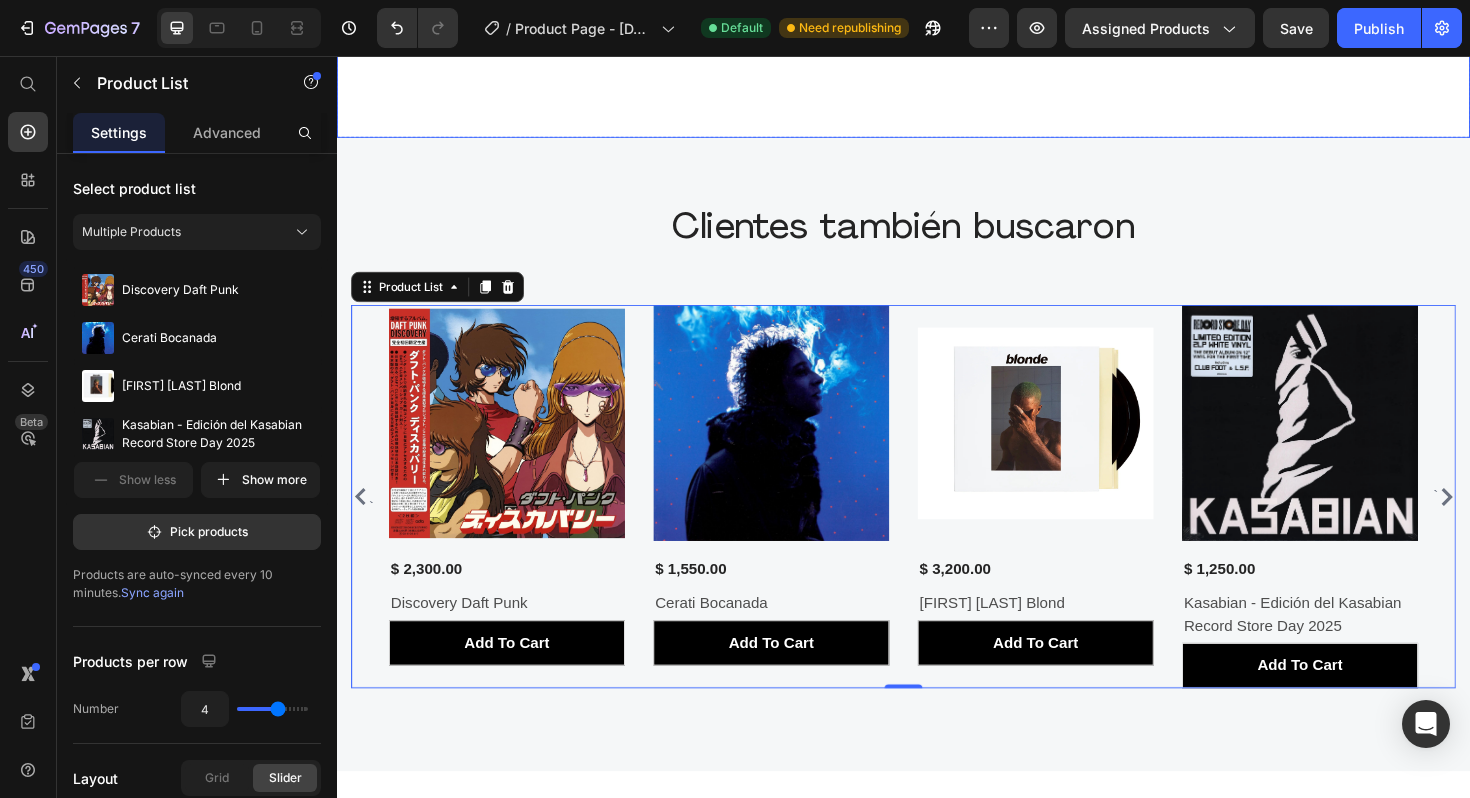type 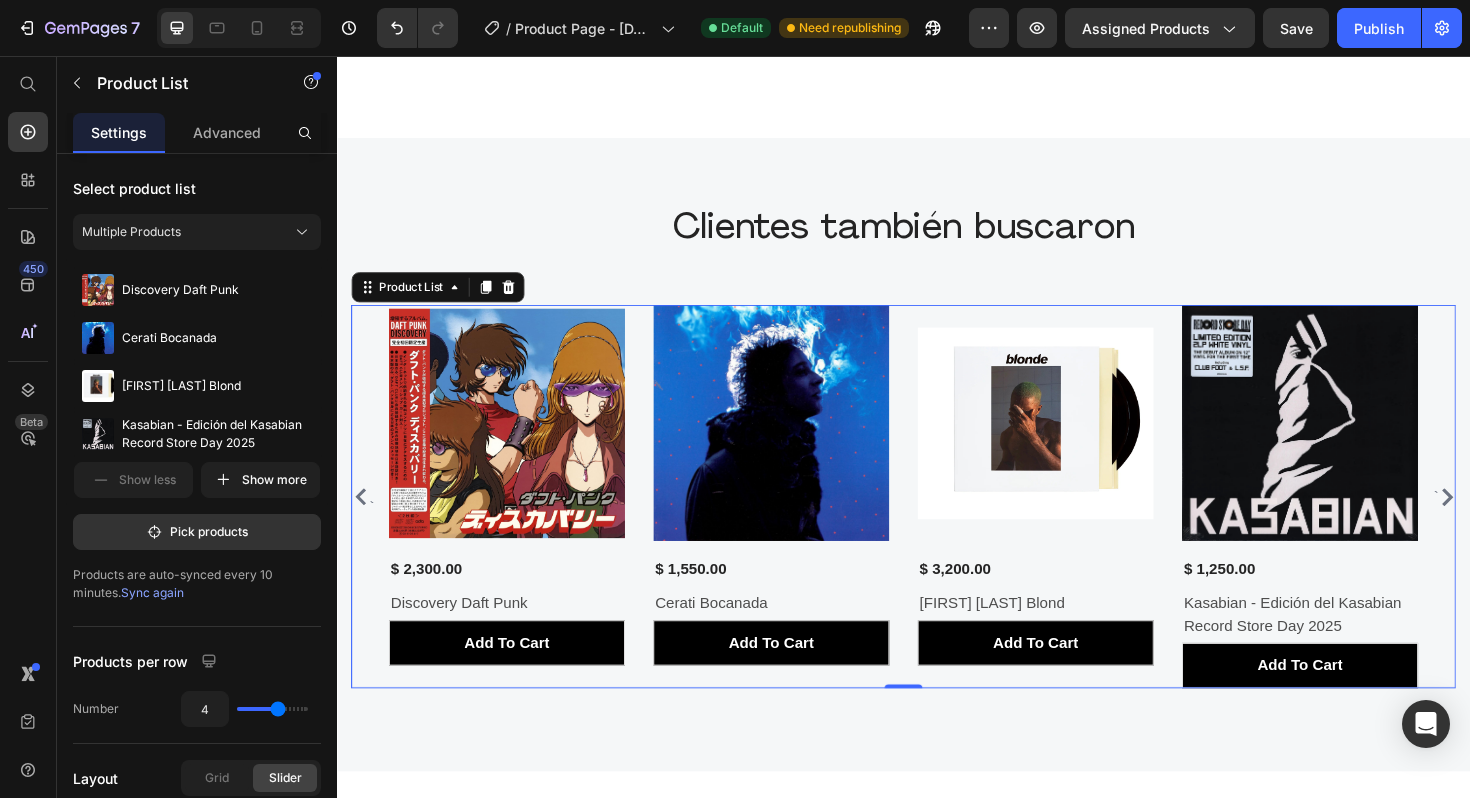 click 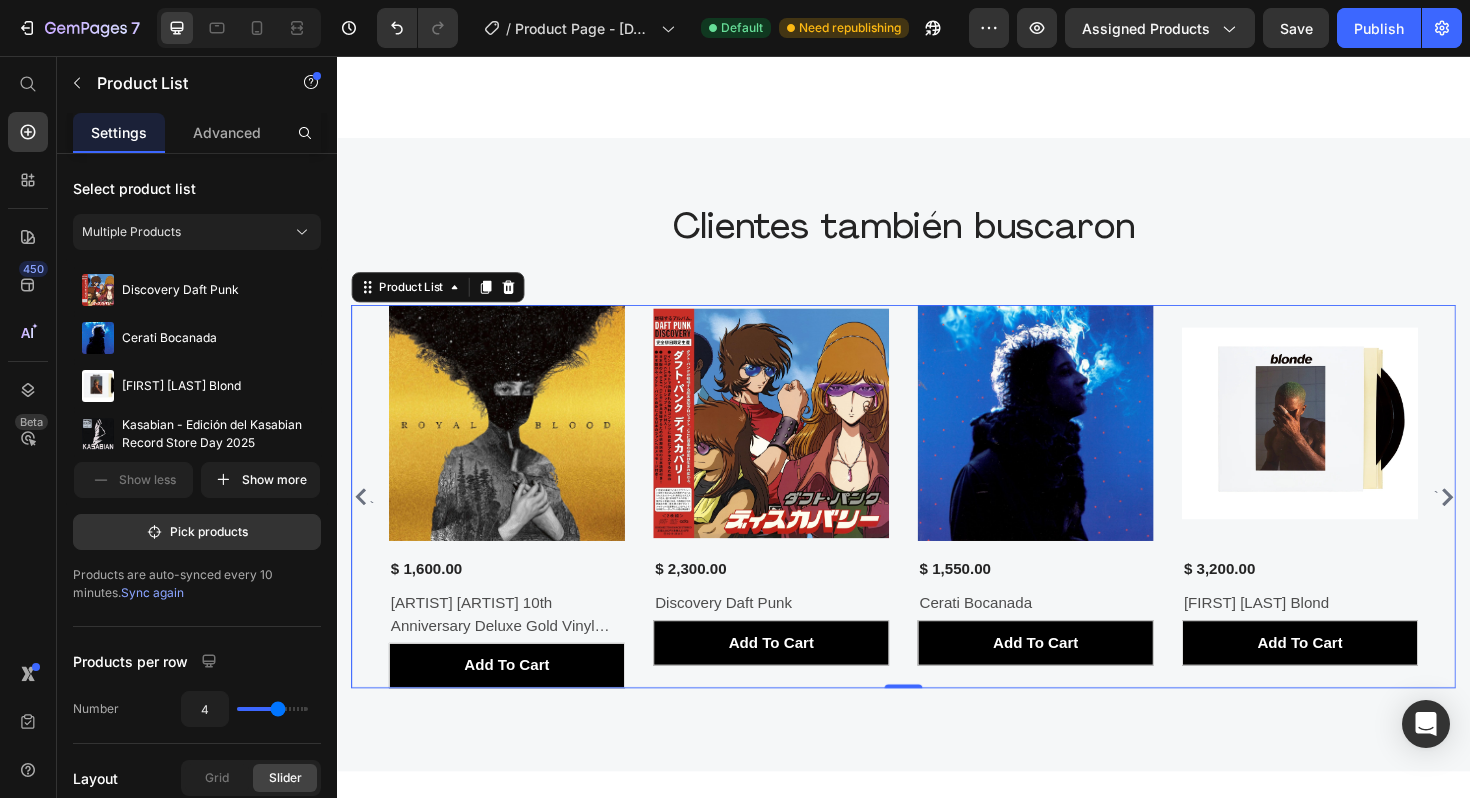 click 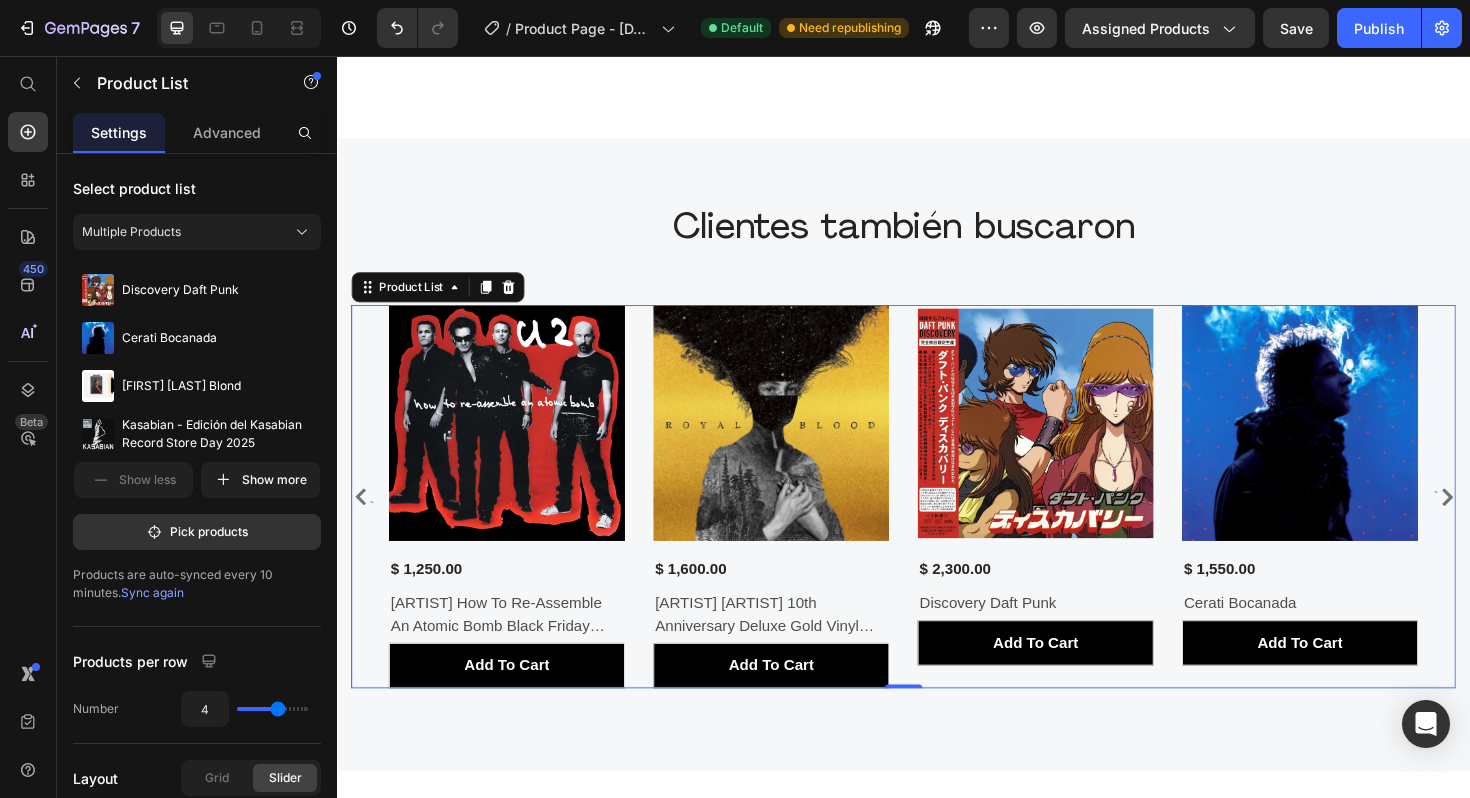click 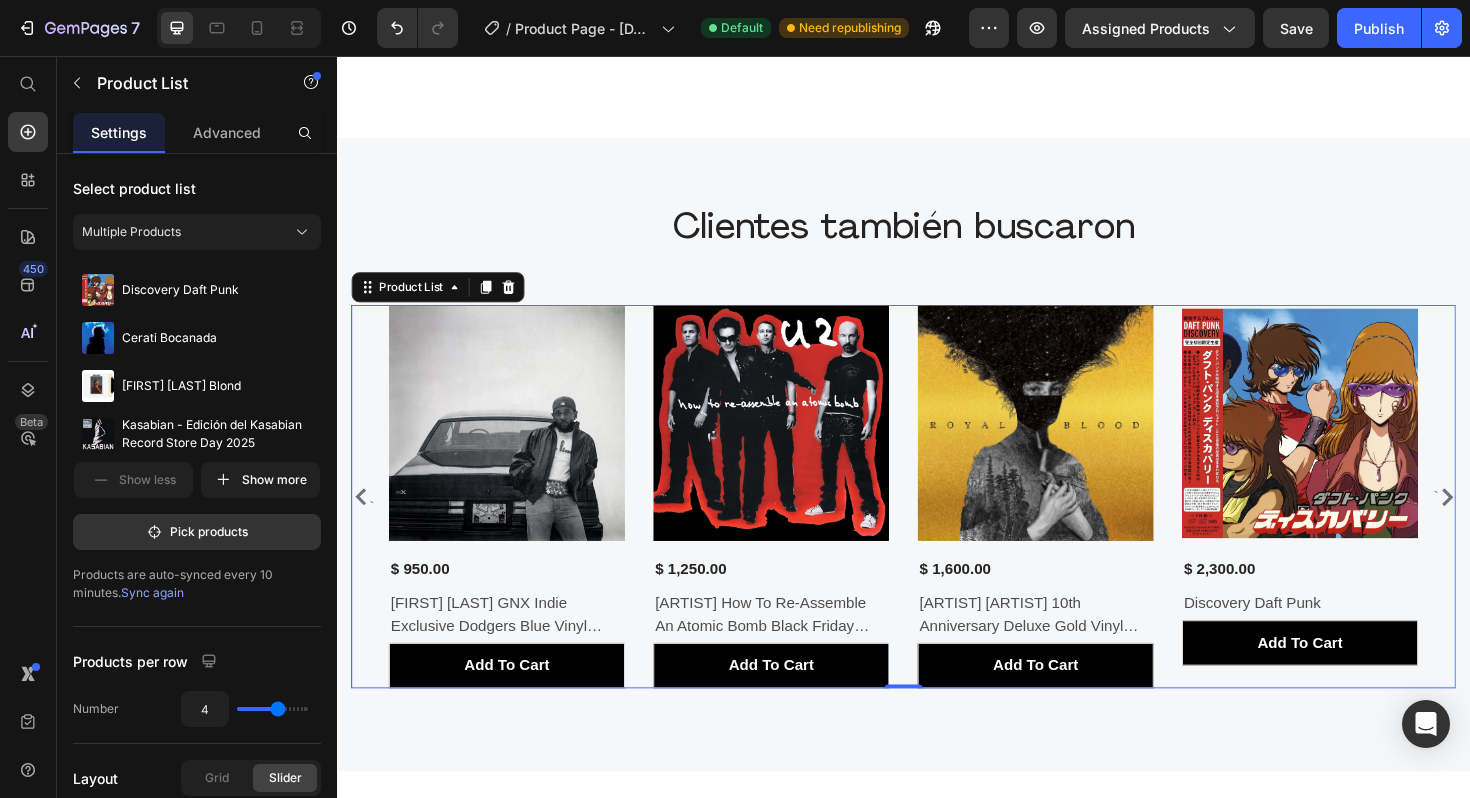 click 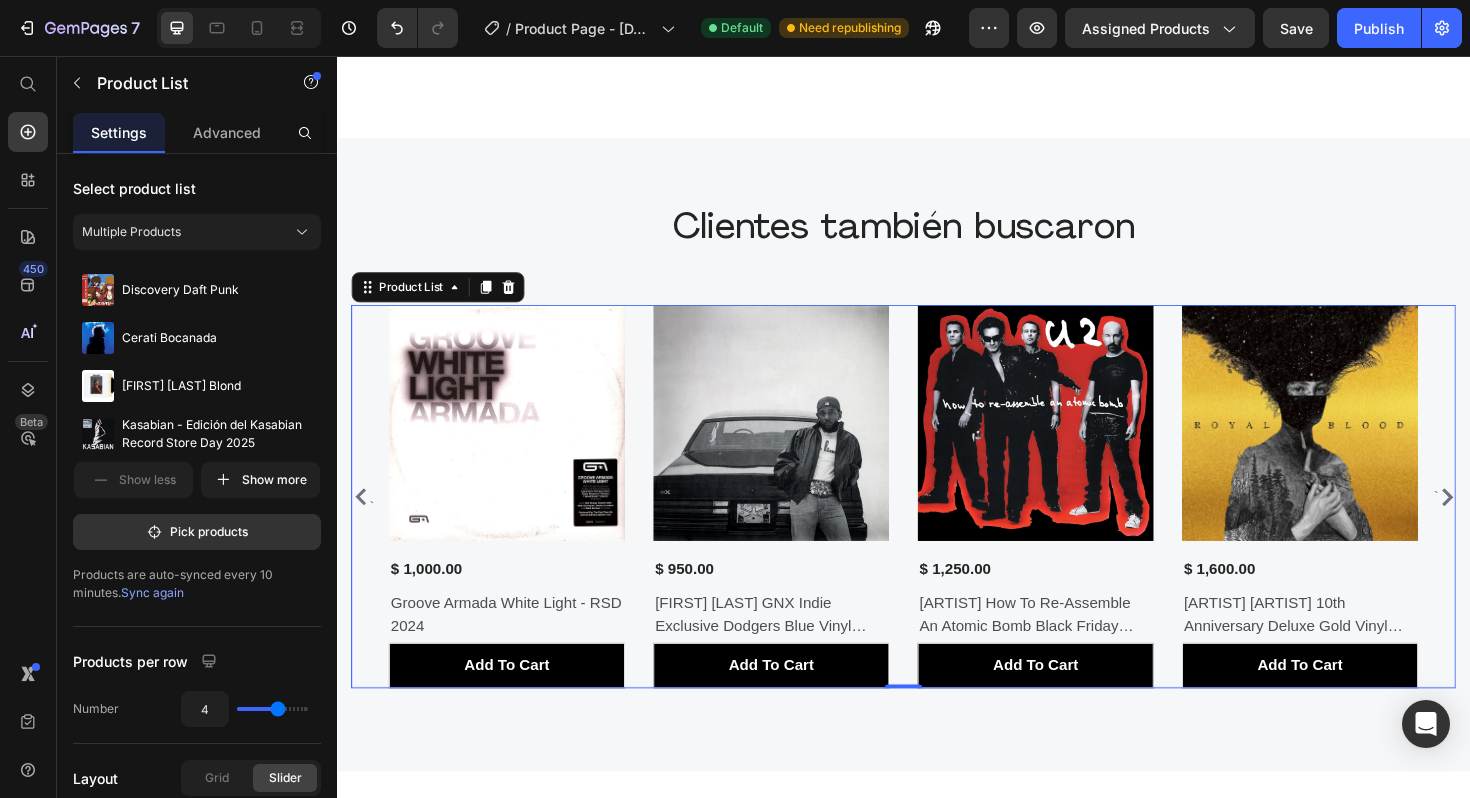 click 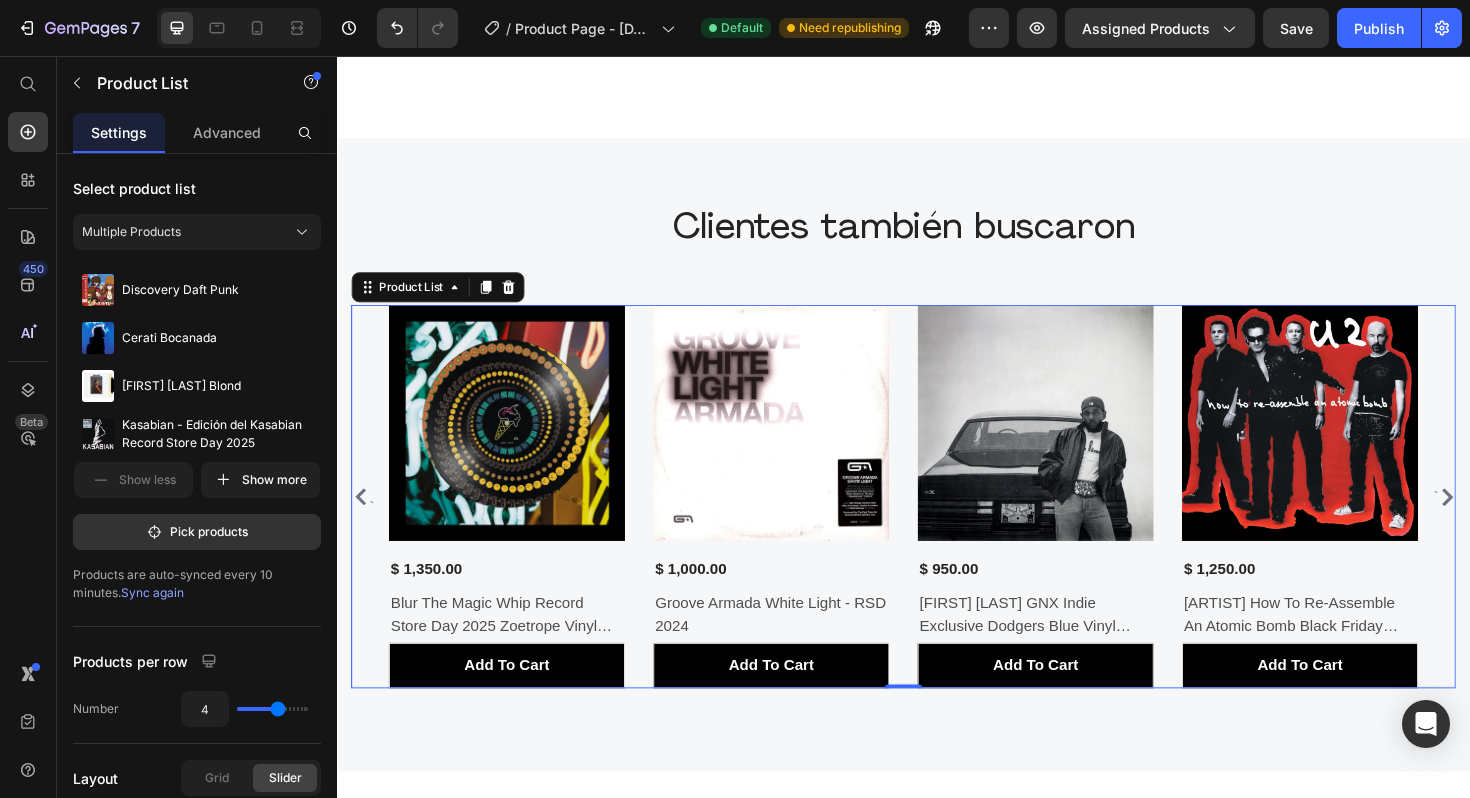 click 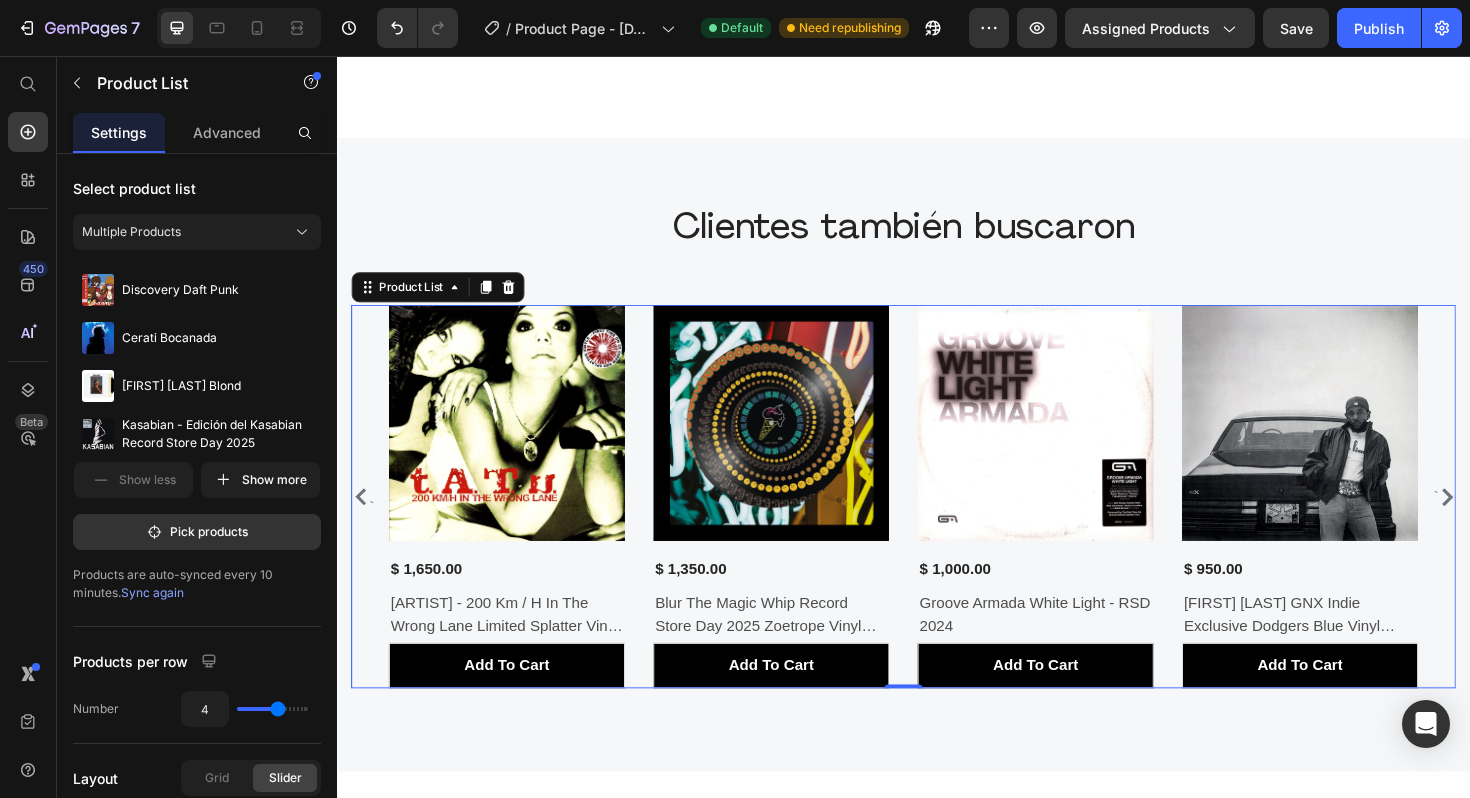 click 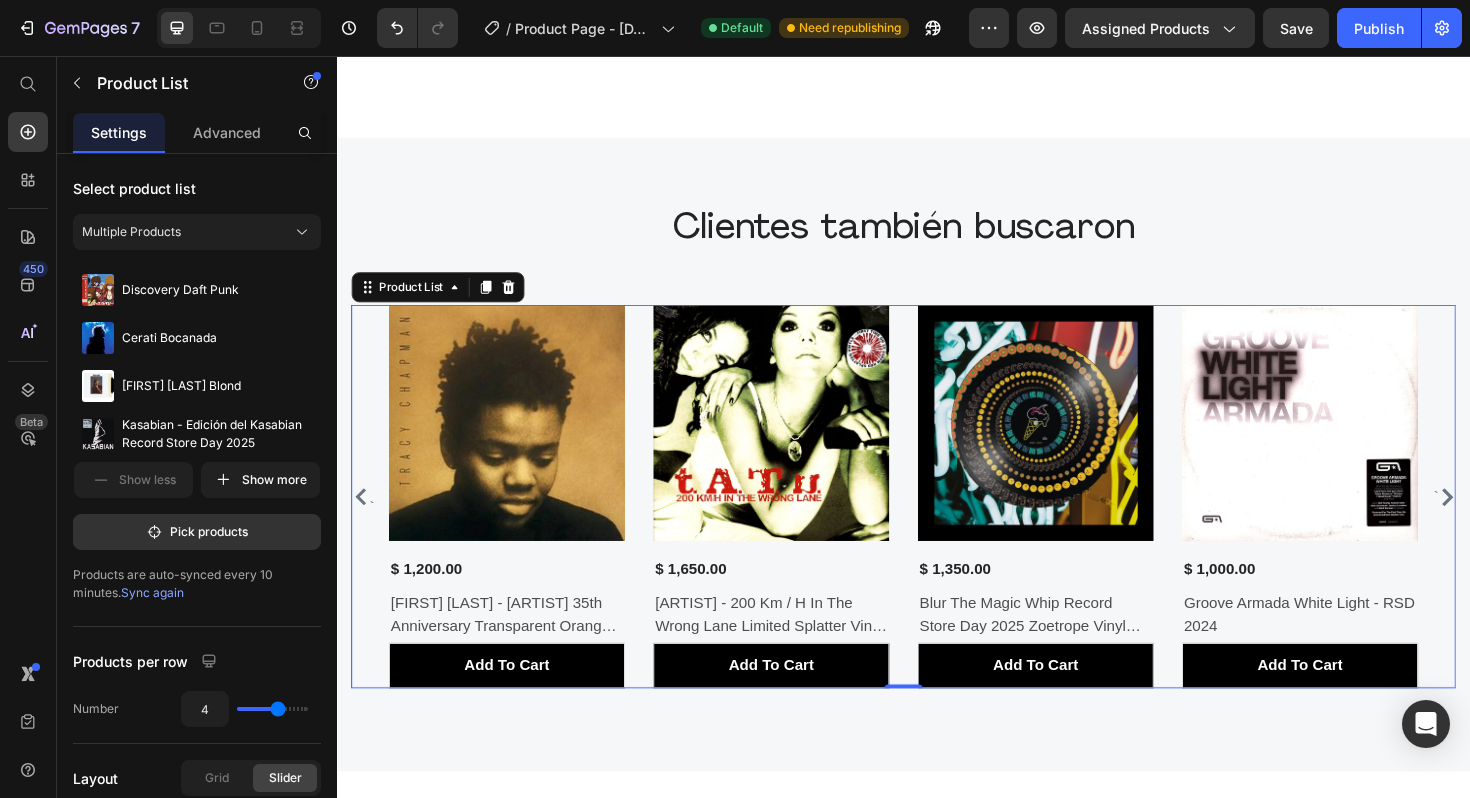 click 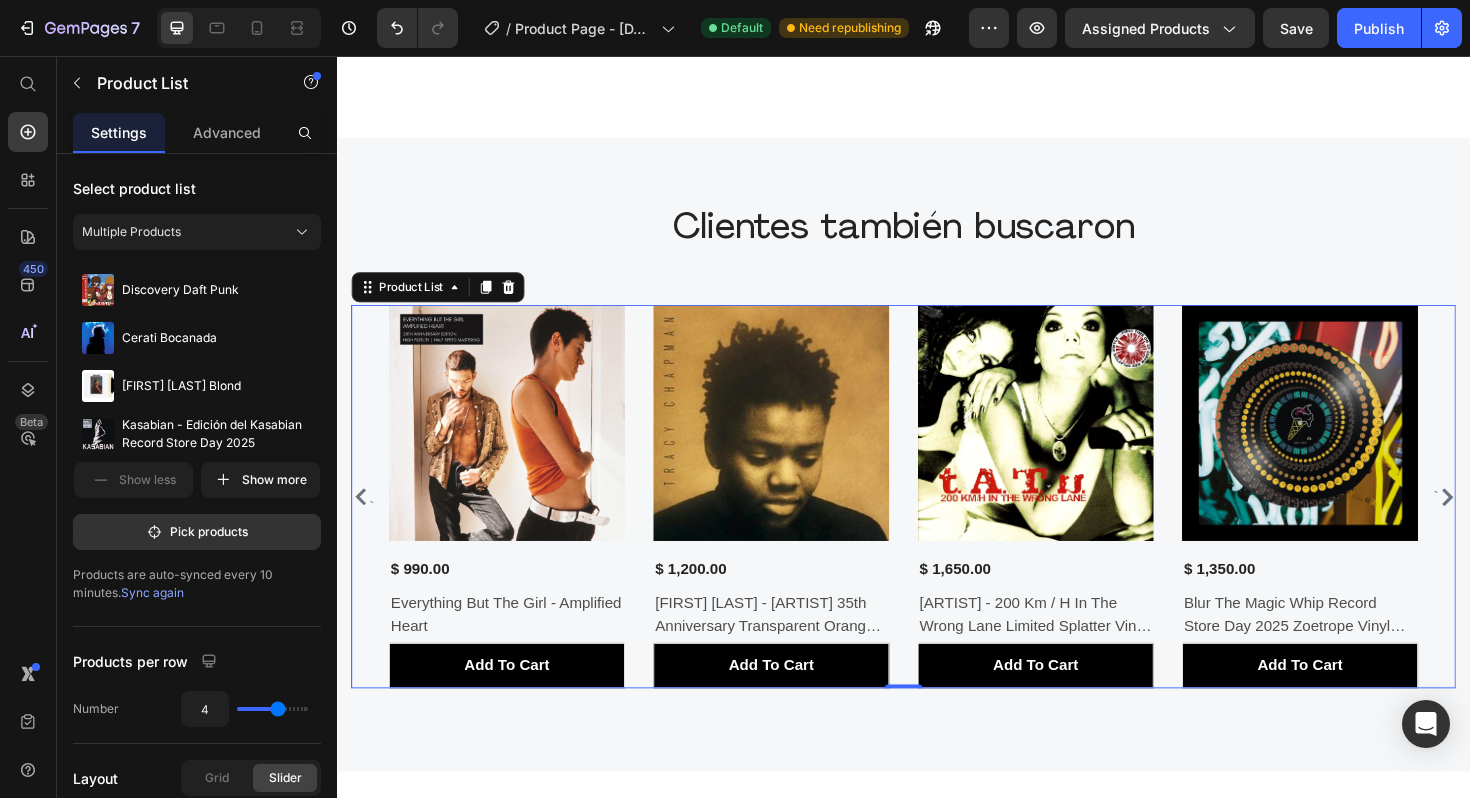 click 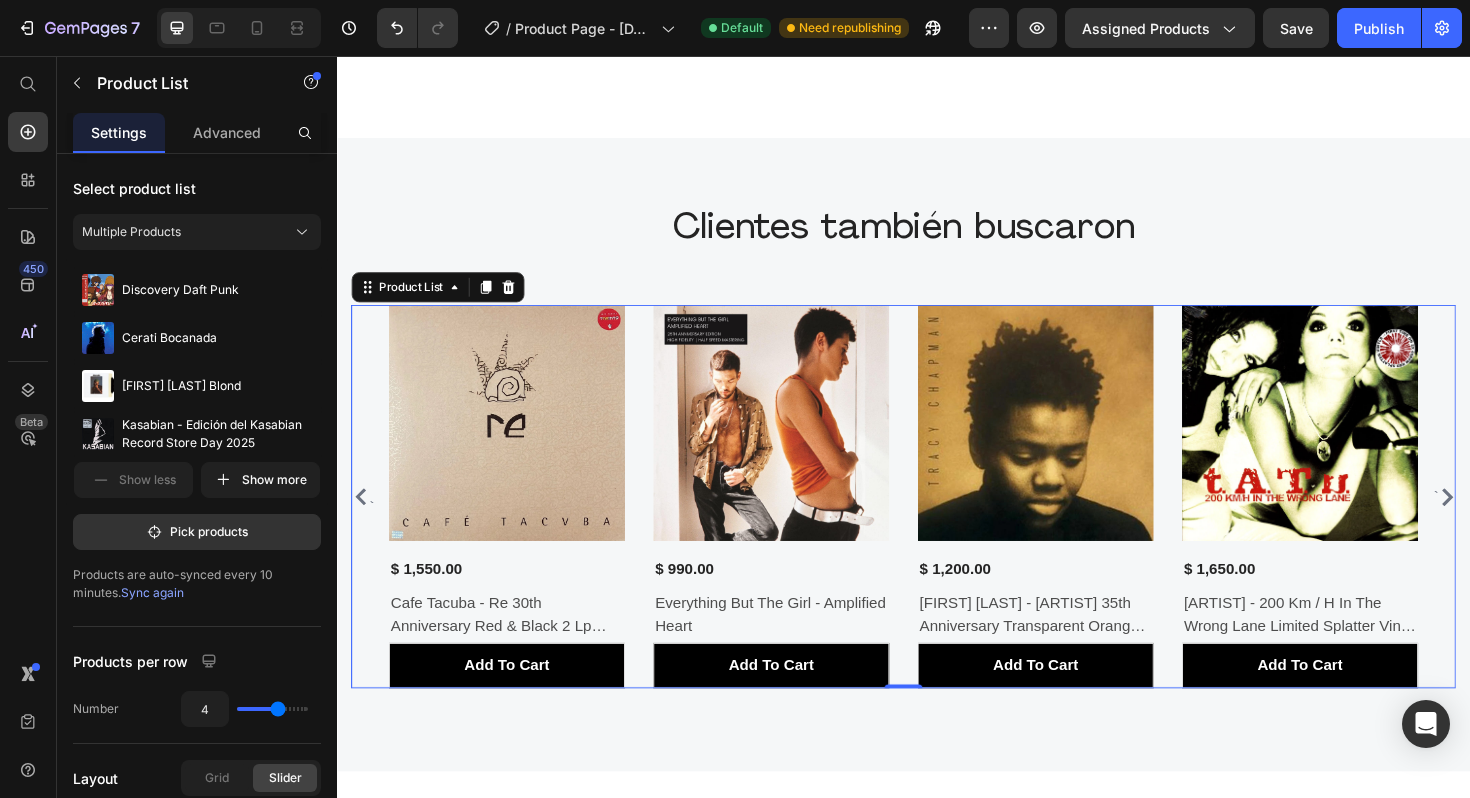 click 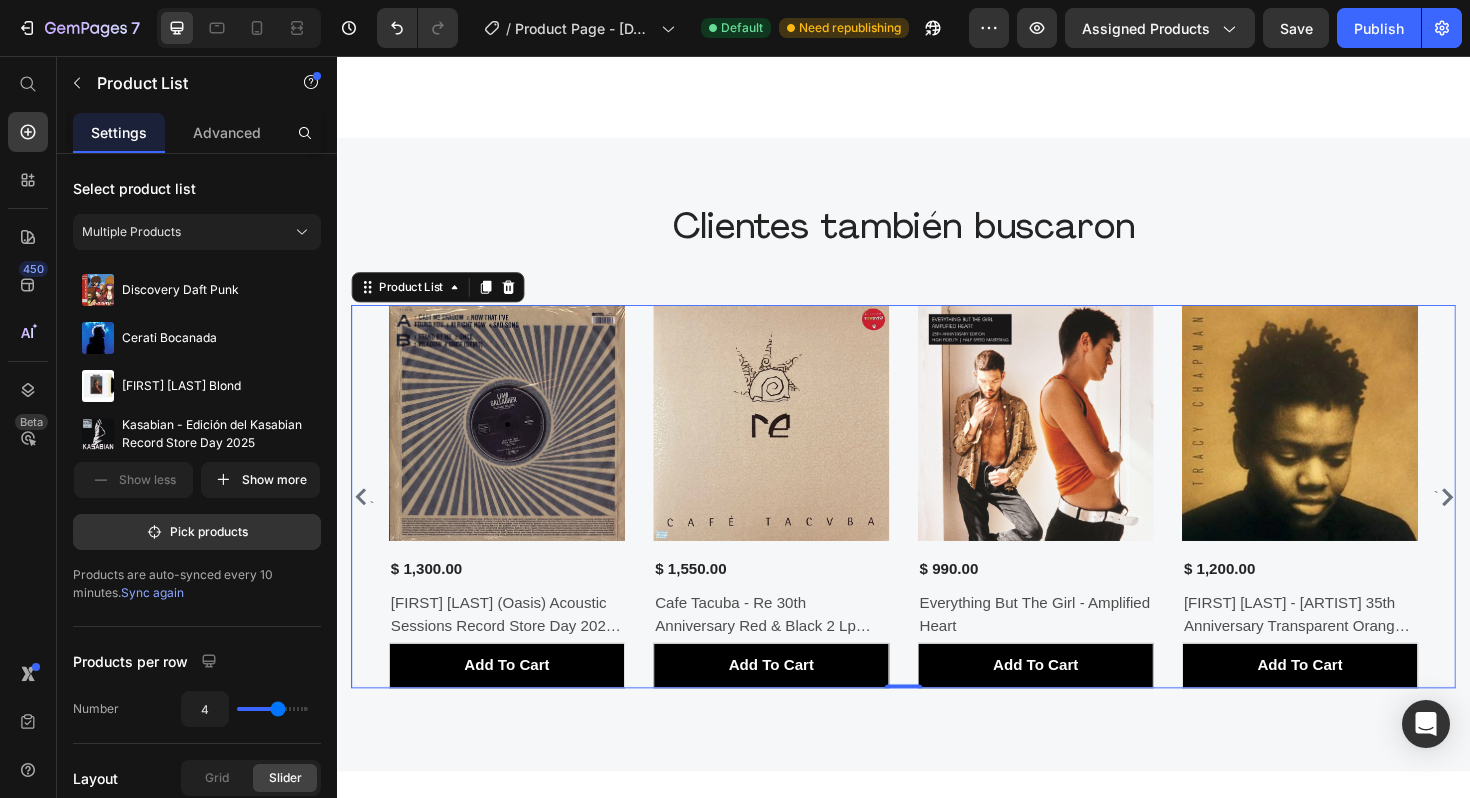 click 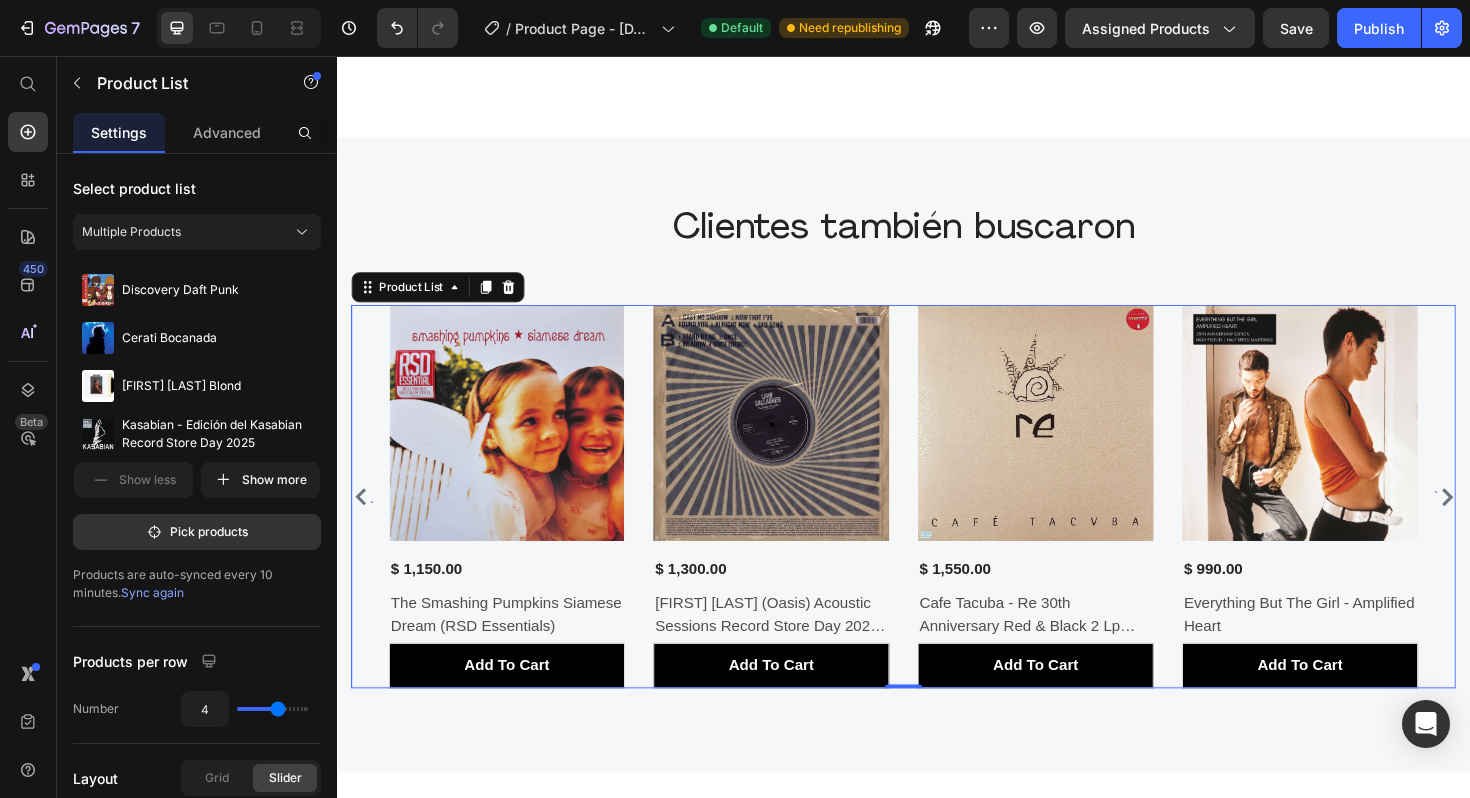 click 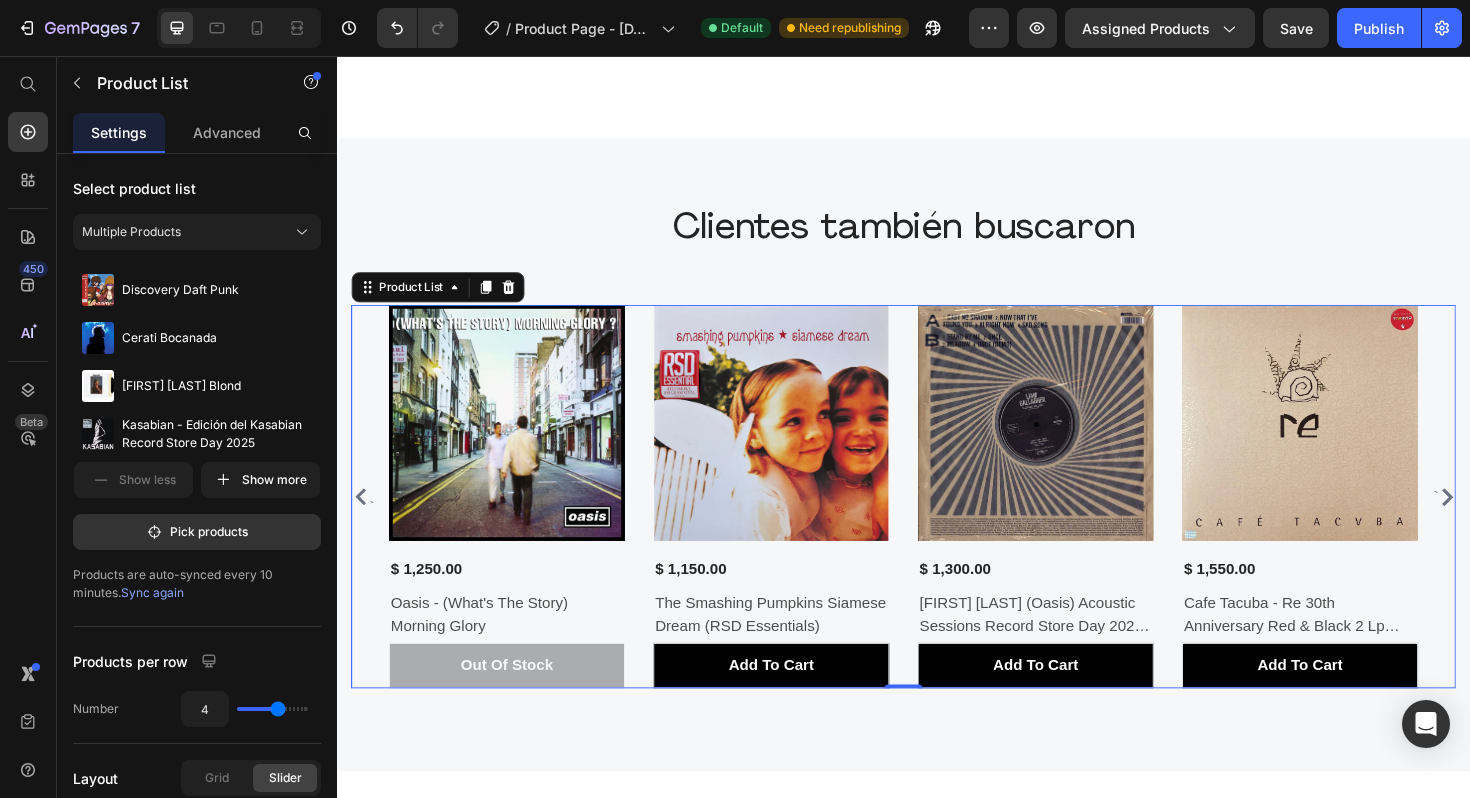 click 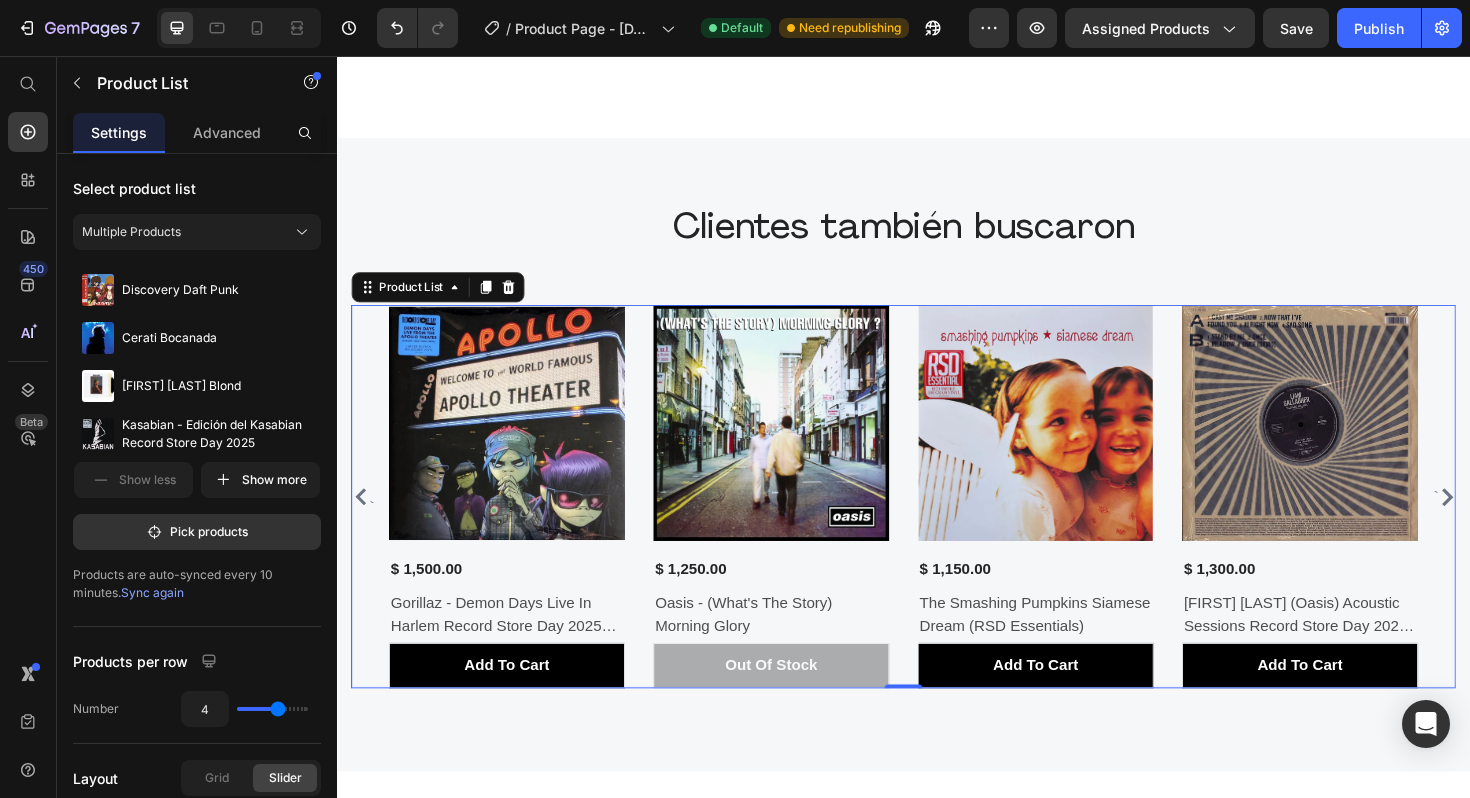 click 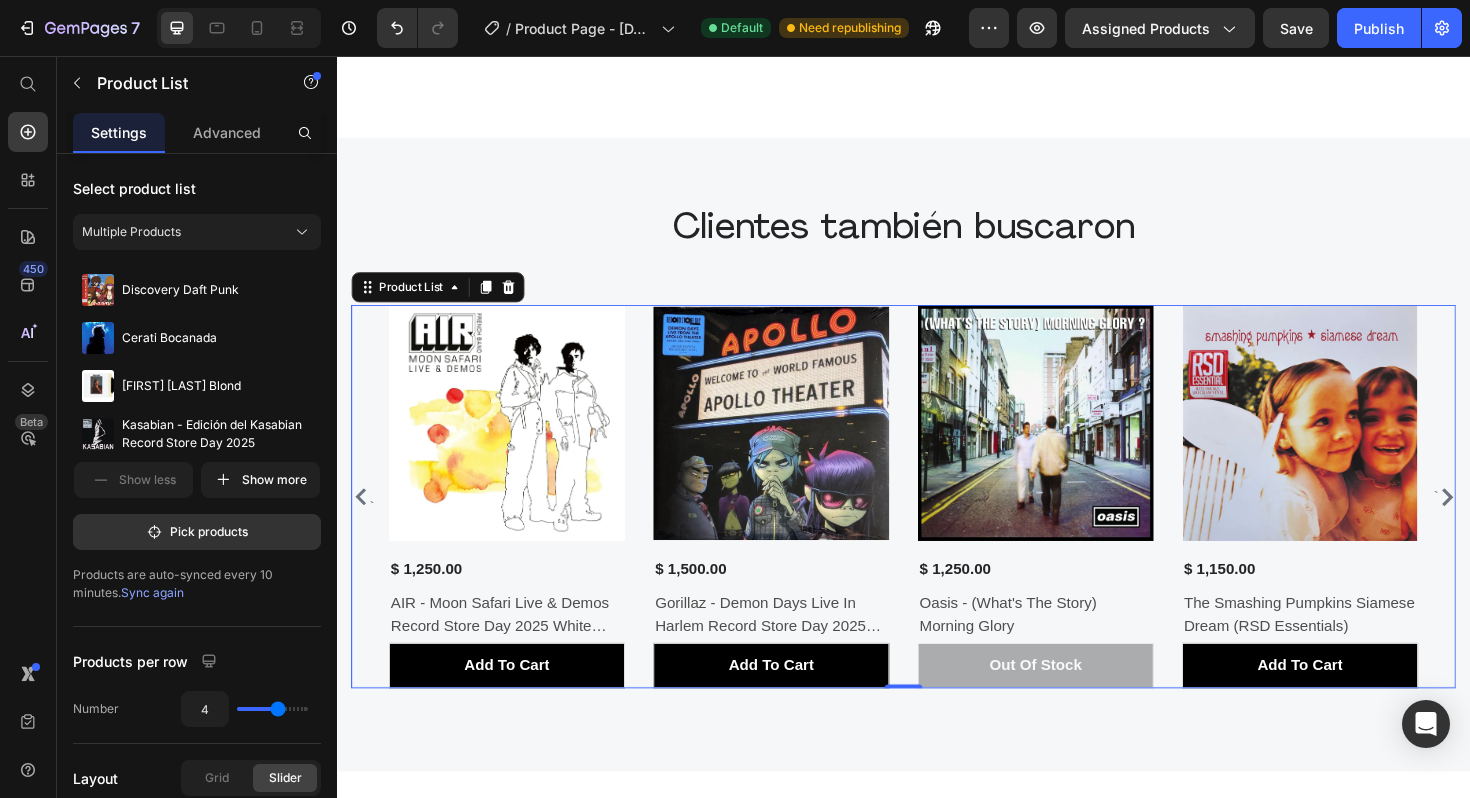 click 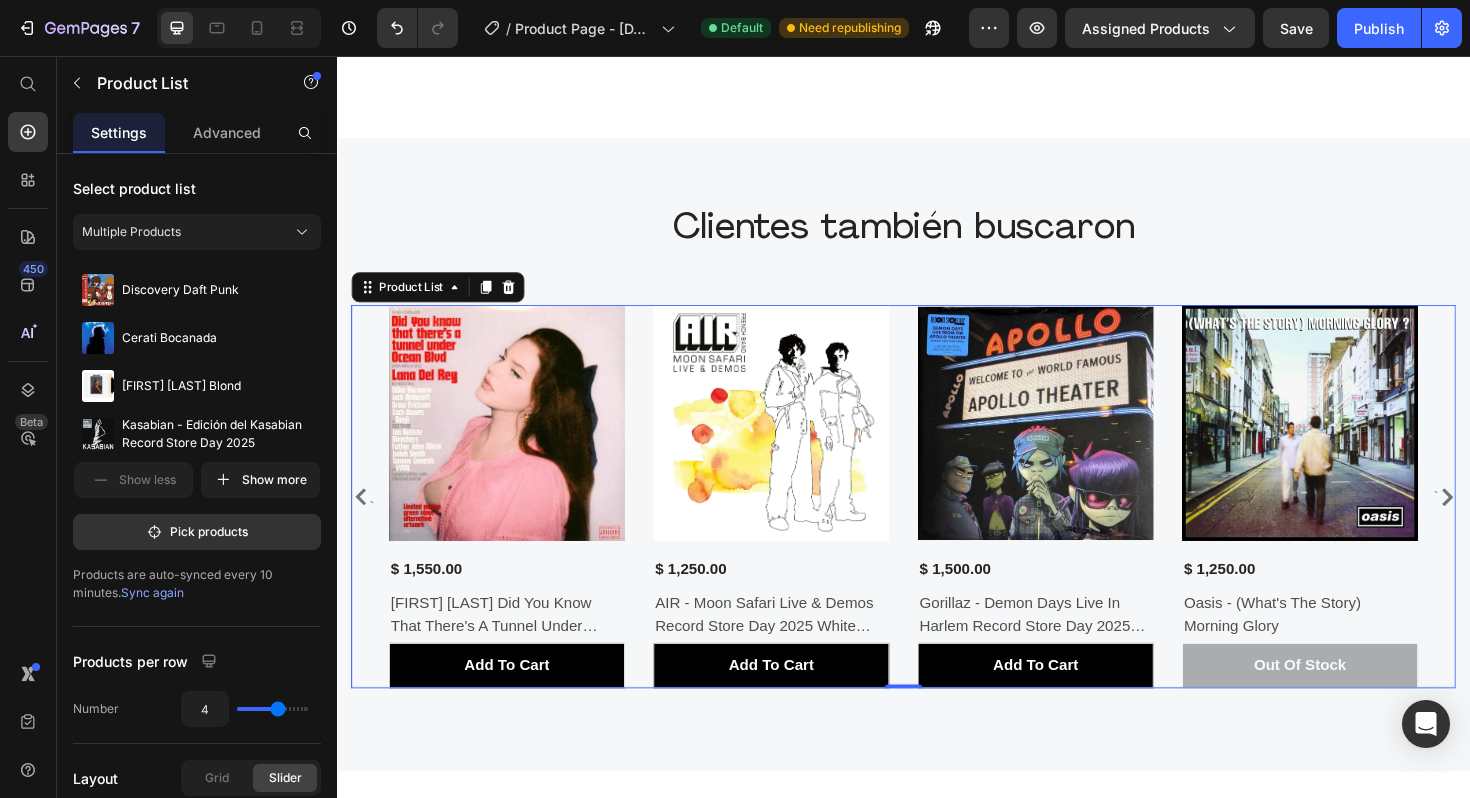 click 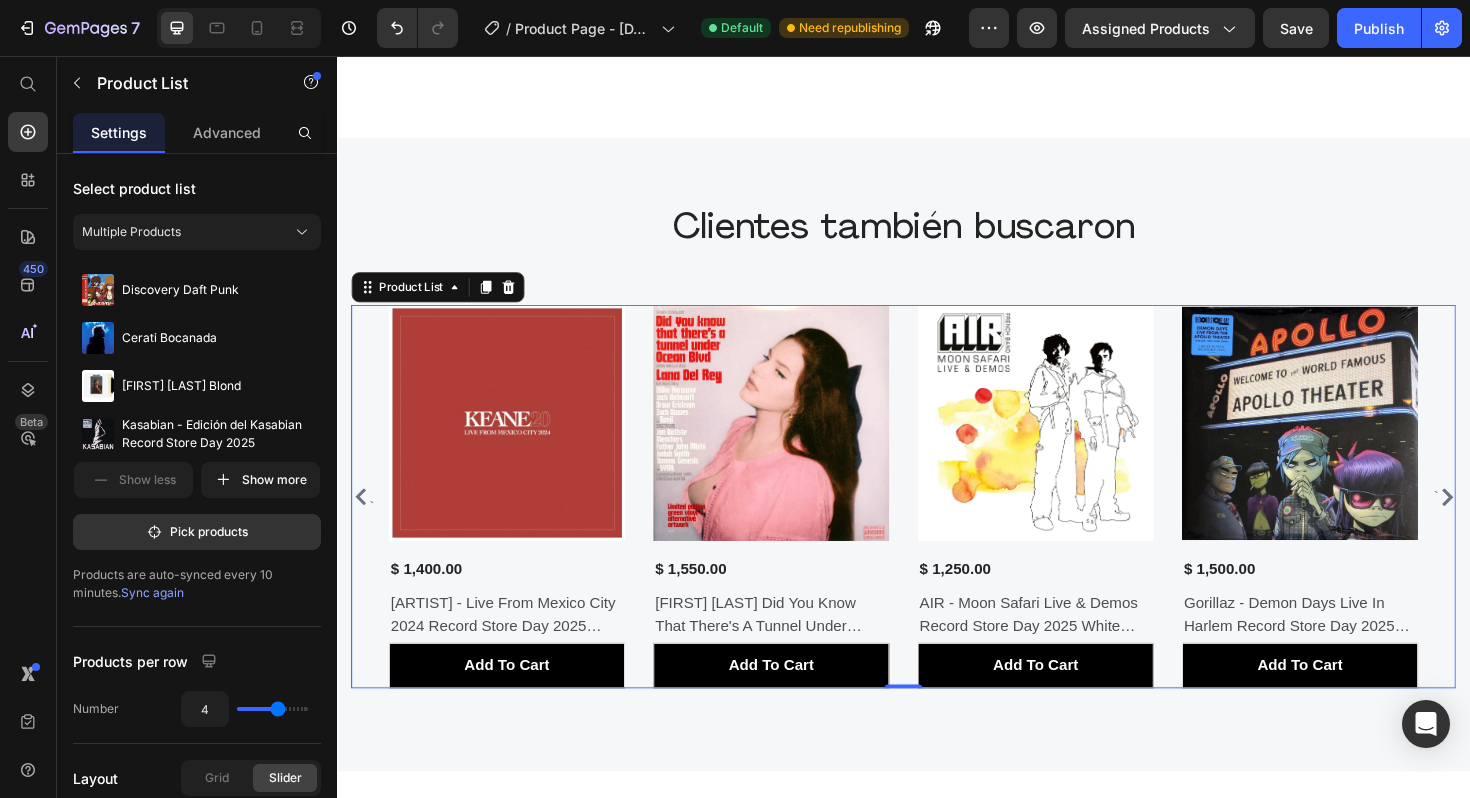 click 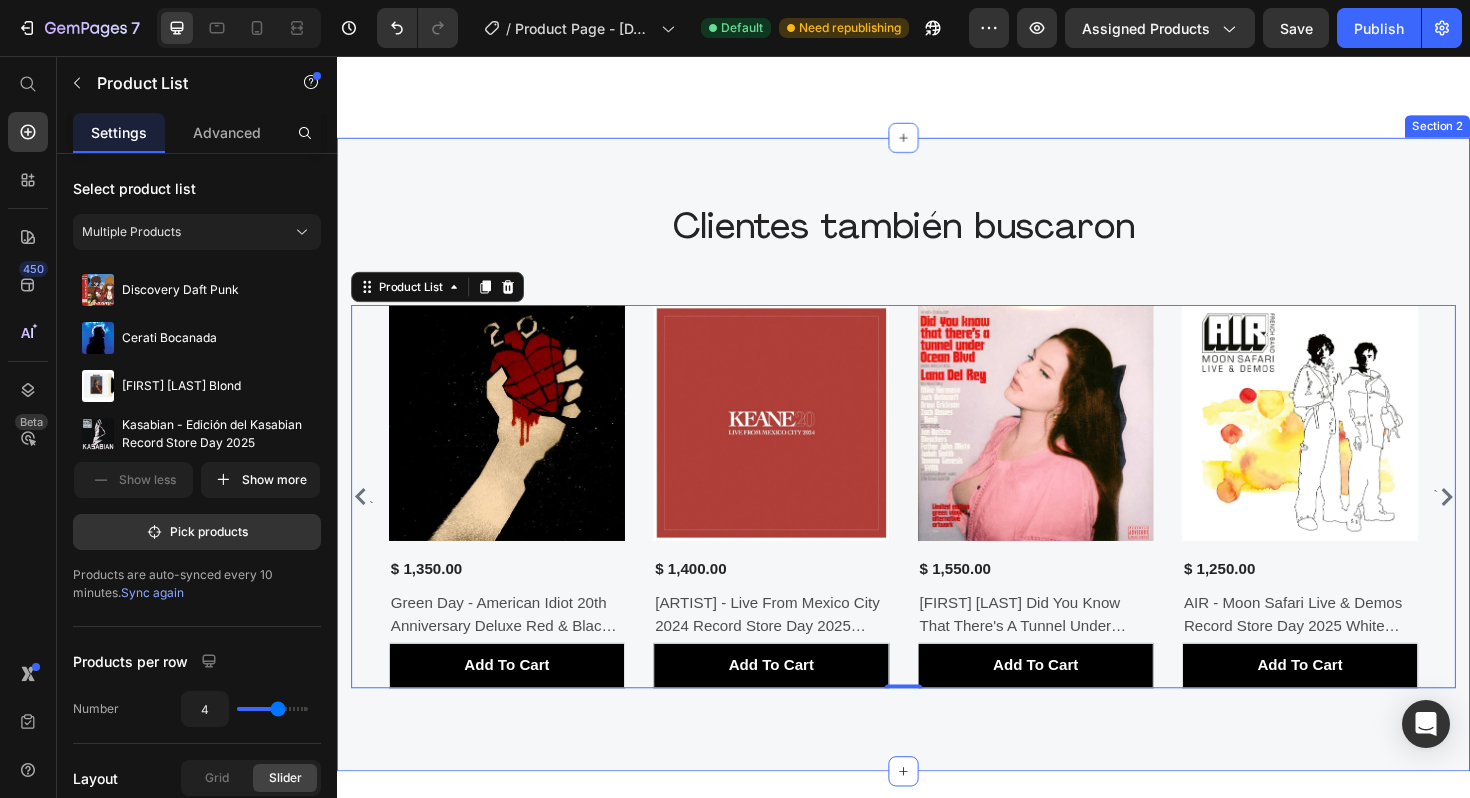 type 